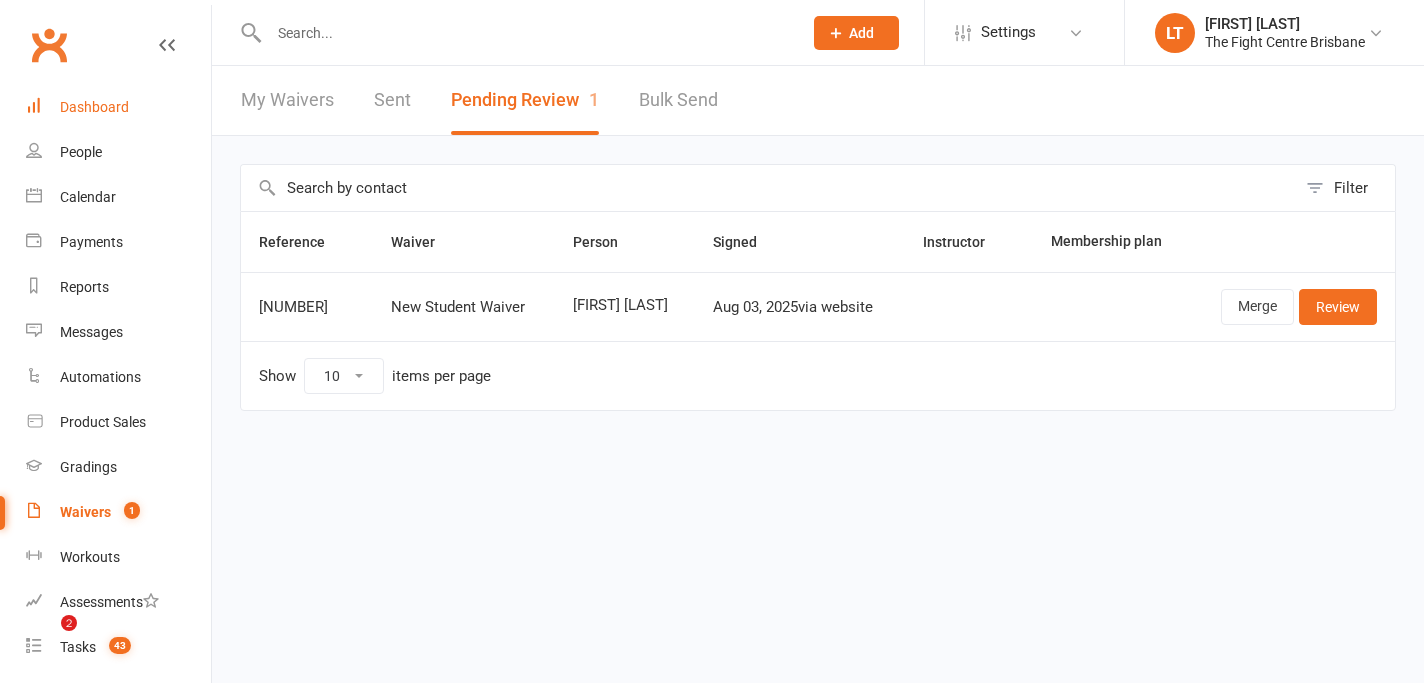 scroll, scrollTop: 0, scrollLeft: 0, axis: both 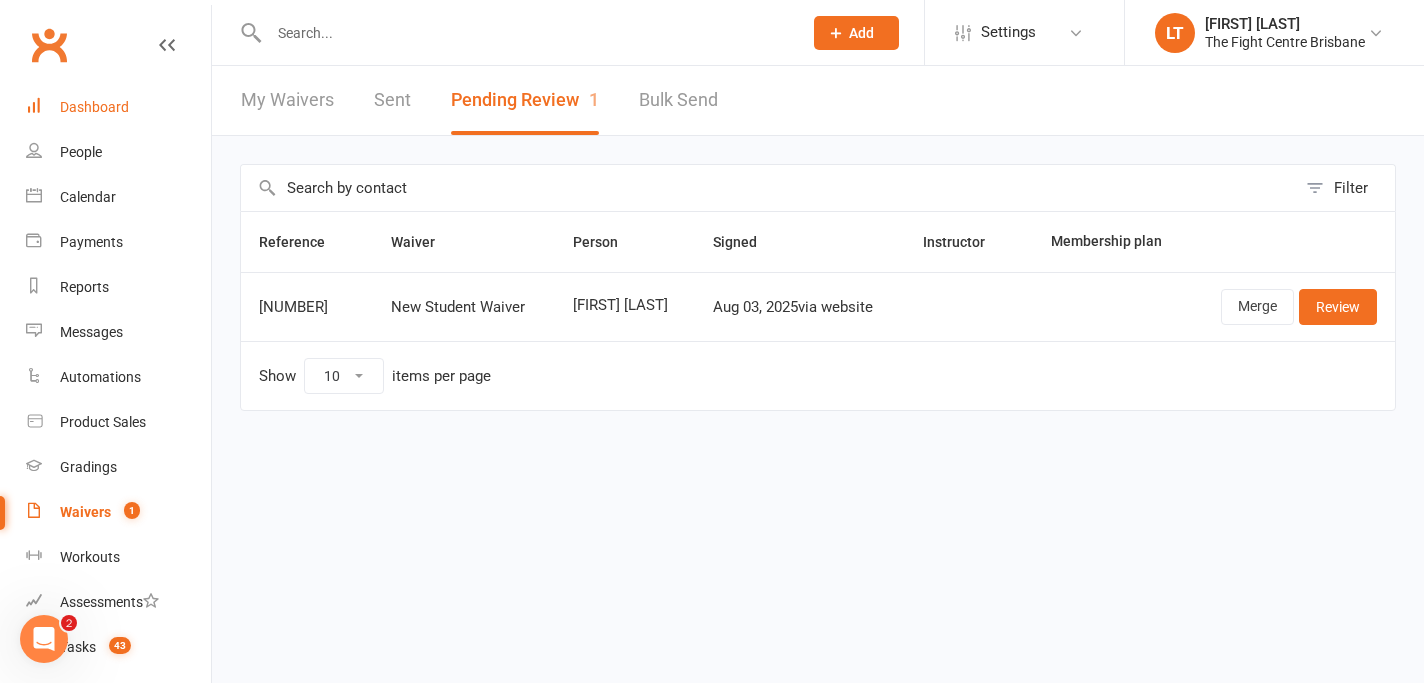 click on "Dashboard" at bounding box center [118, 107] 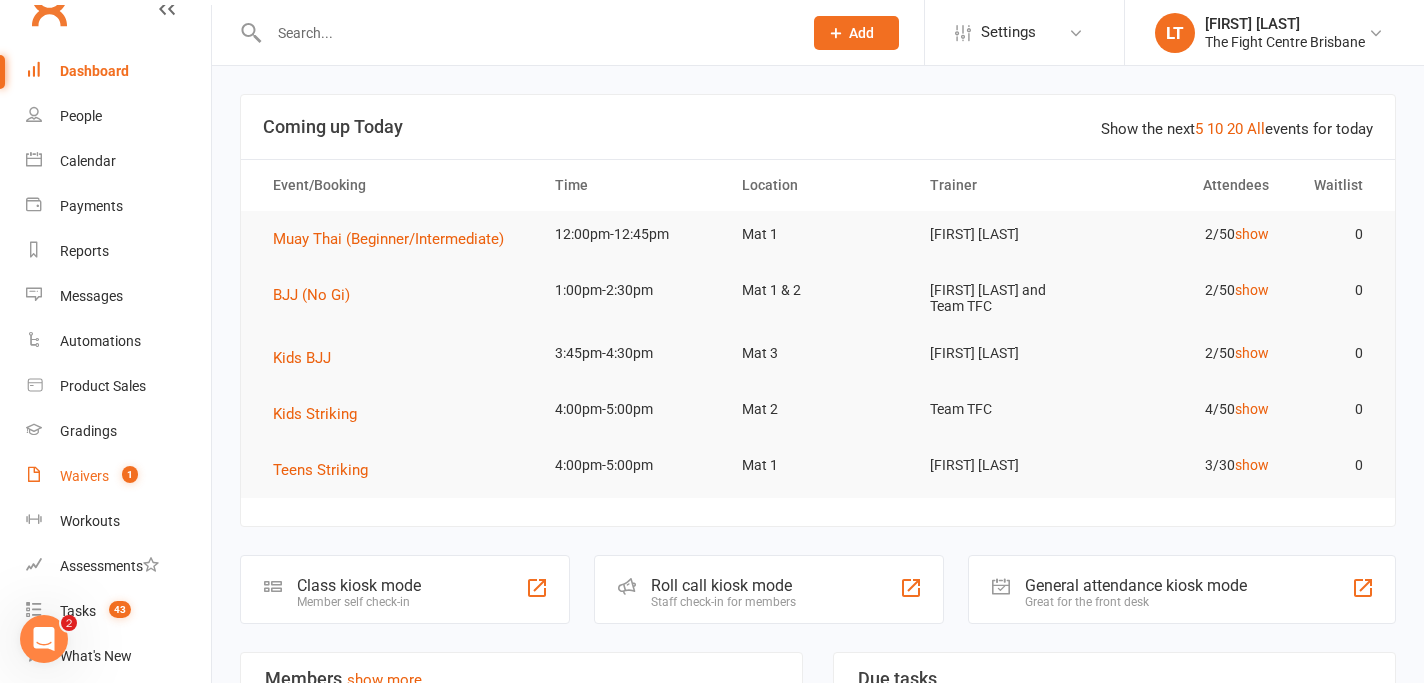 scroll, scrollTop: 48, scrollLeft: 0, axis: vertical 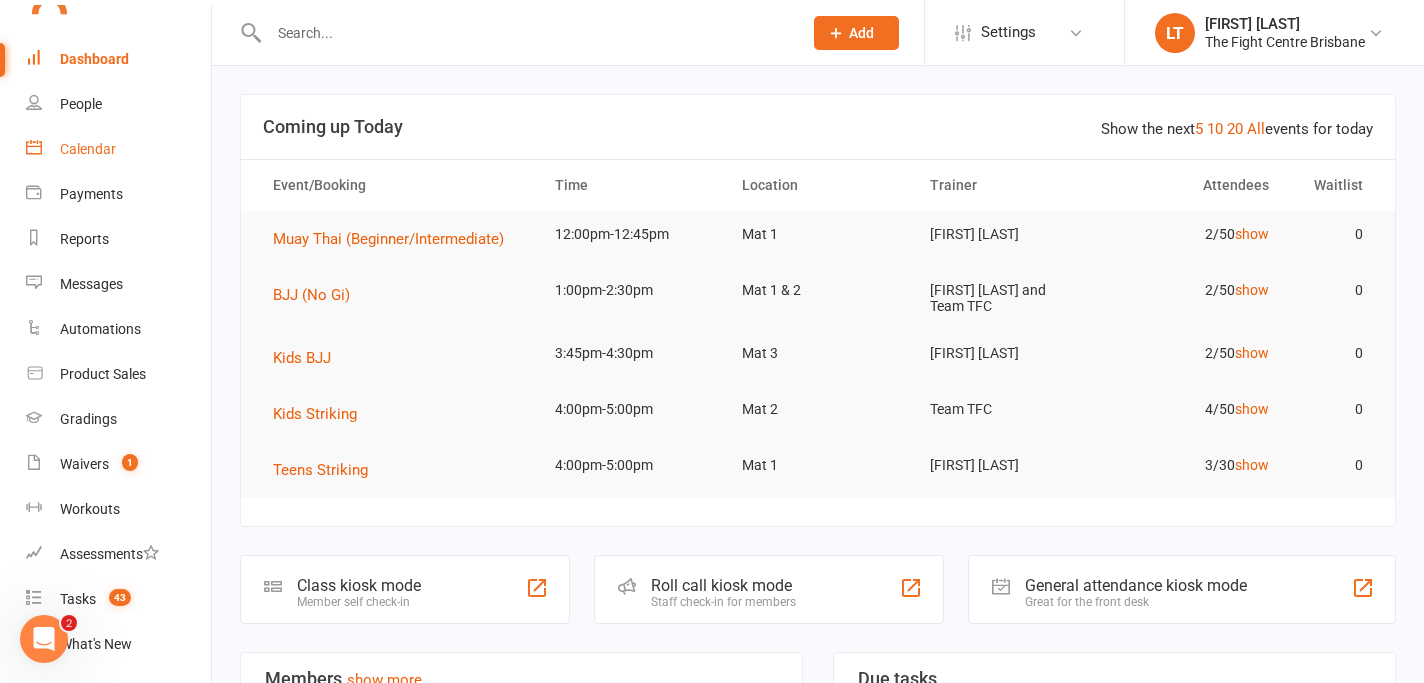 click on "Calendar" at bounding box center (88, 149) 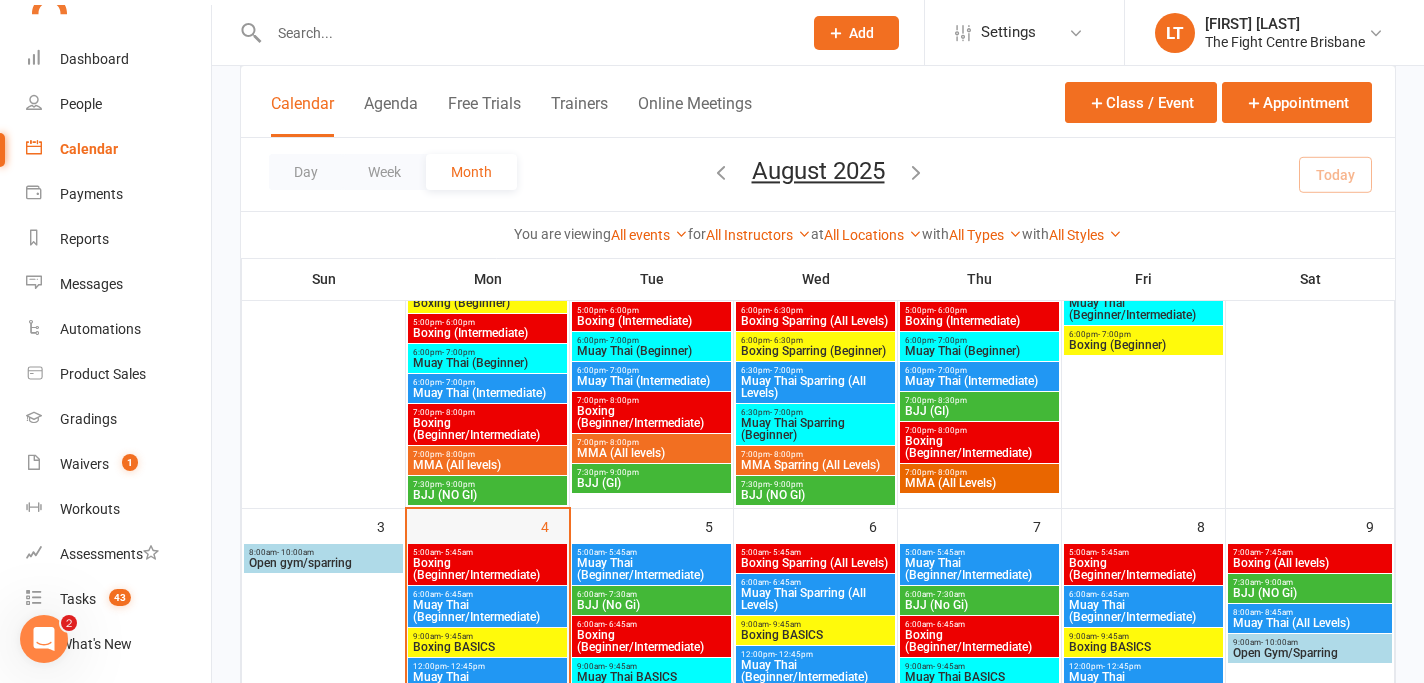 scroll, scrollTop: 454, scrollLeft: 0, axis: vertical 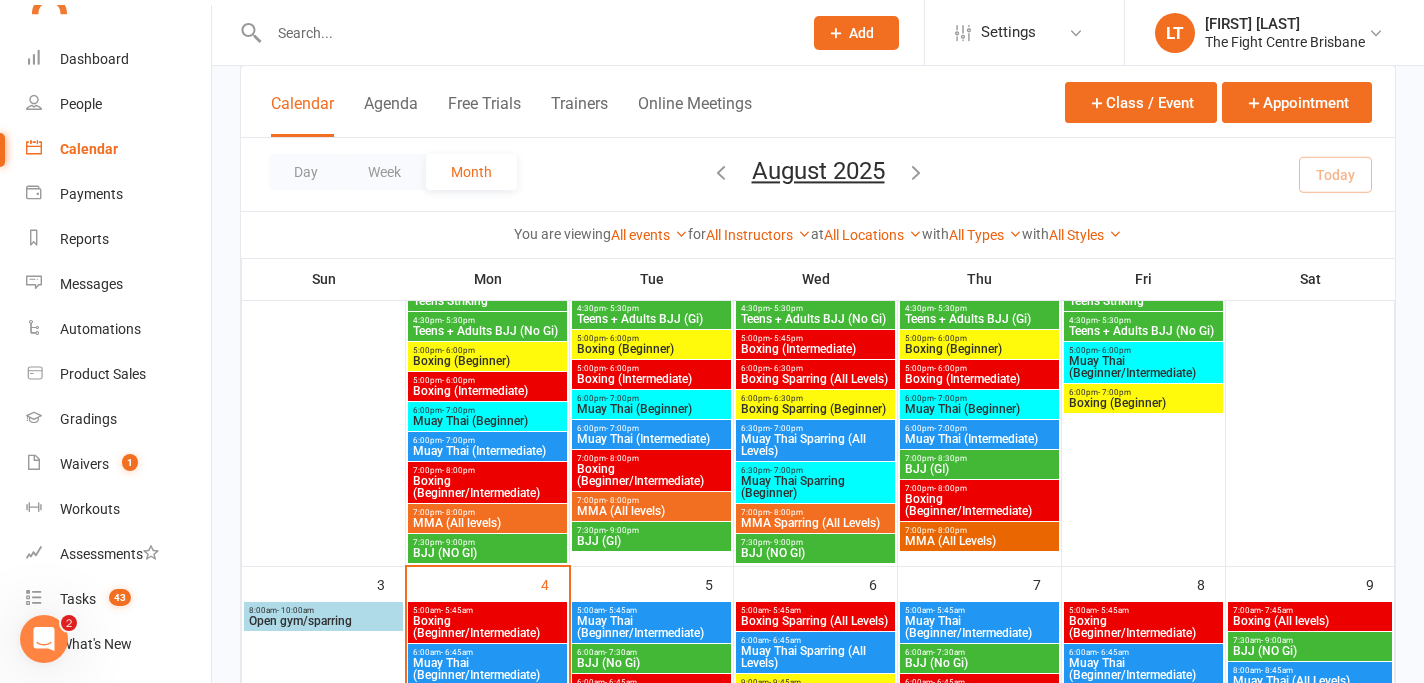 click on "Boxing (Intermediate)" at bounding box center (487, 391) 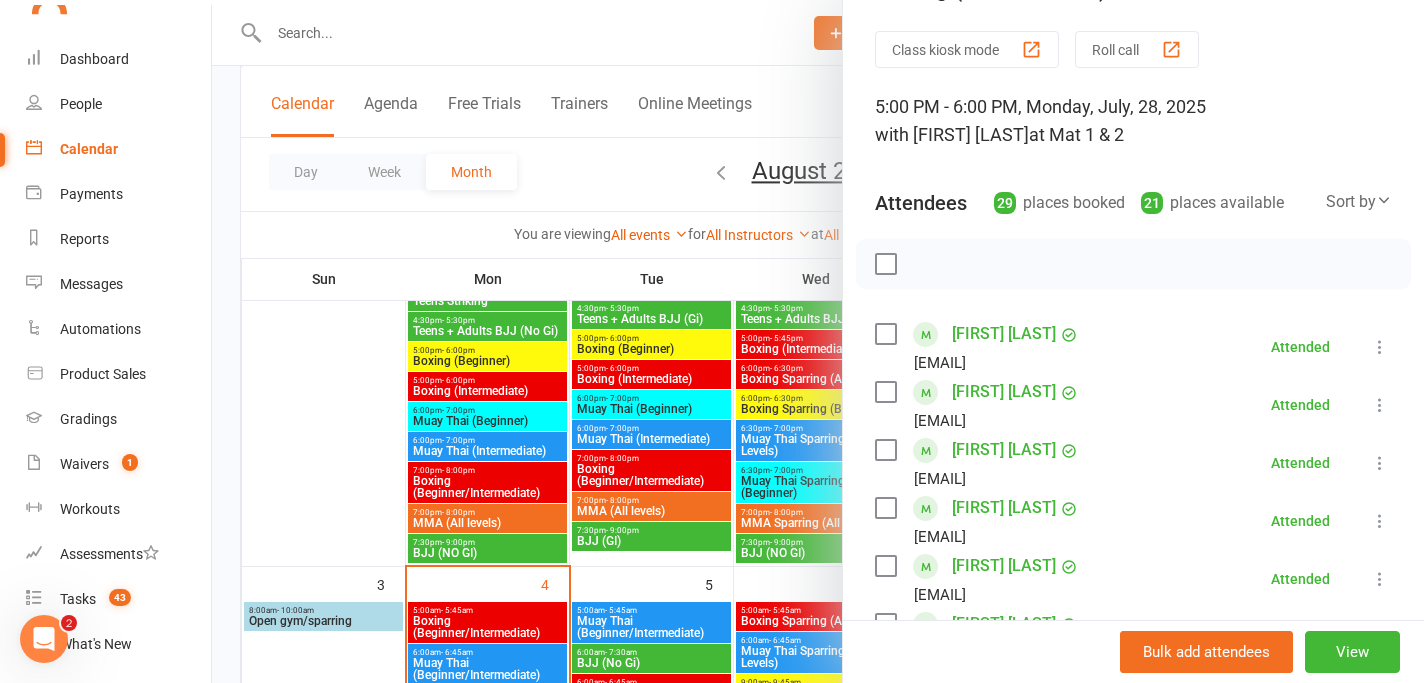 scroll, scrollTop: 0, scrollLeft: 0, axis: both 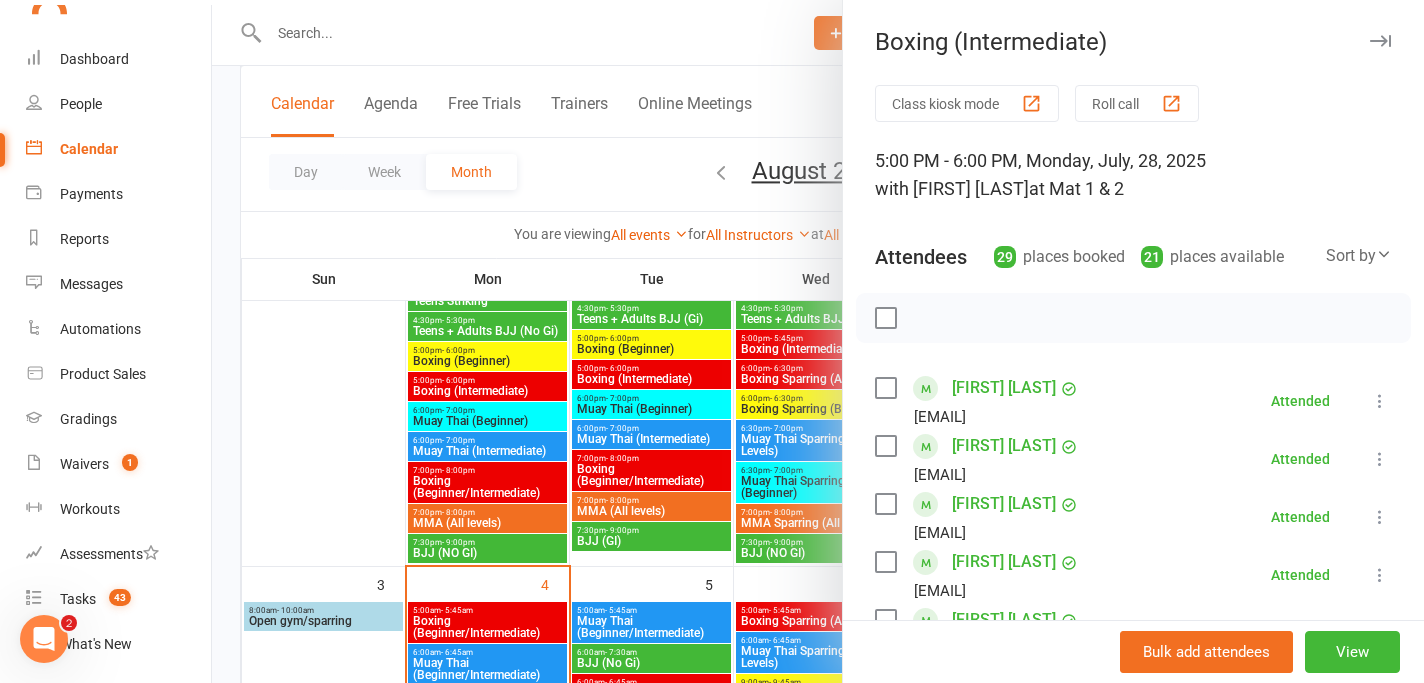 click at bounding box center [1380, 41] 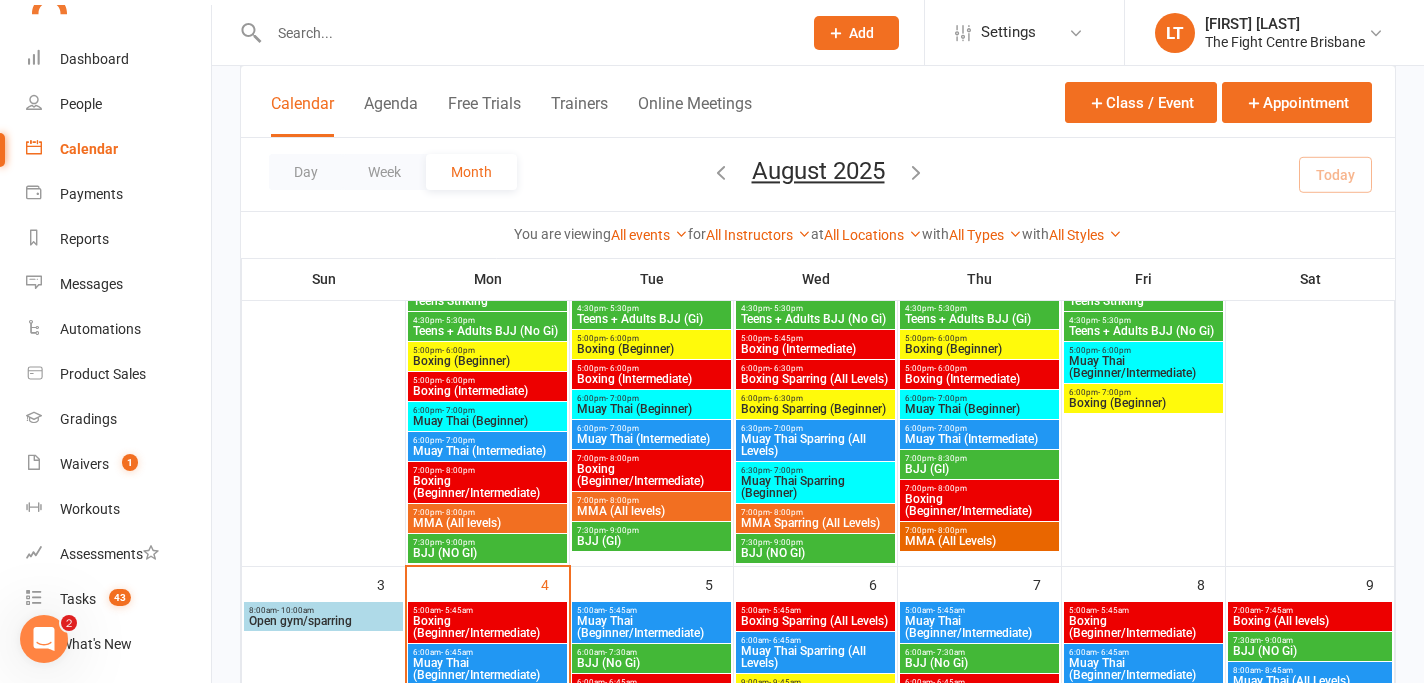 click on "Muay Thai (Intermediate)" at bounding box center [651, 439] 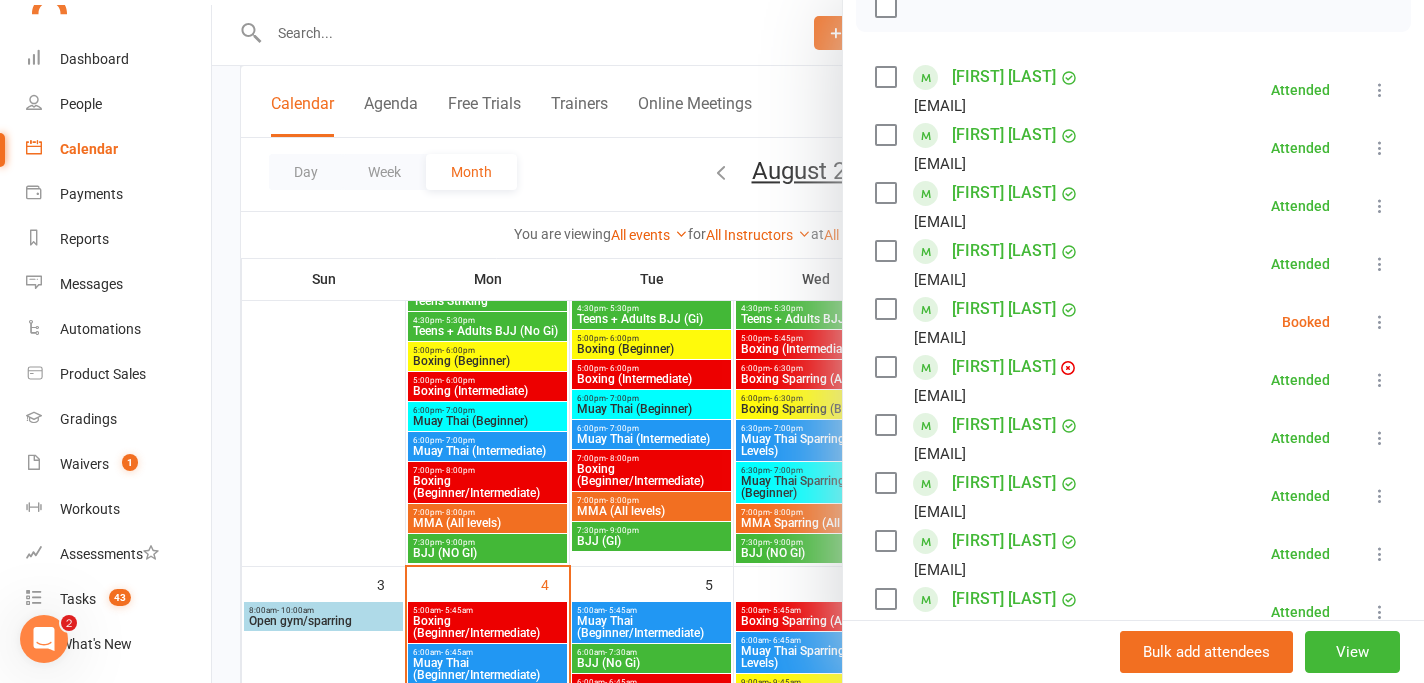 scroll, scrollTop: 171, scrollLeft: 0, axis: vertical 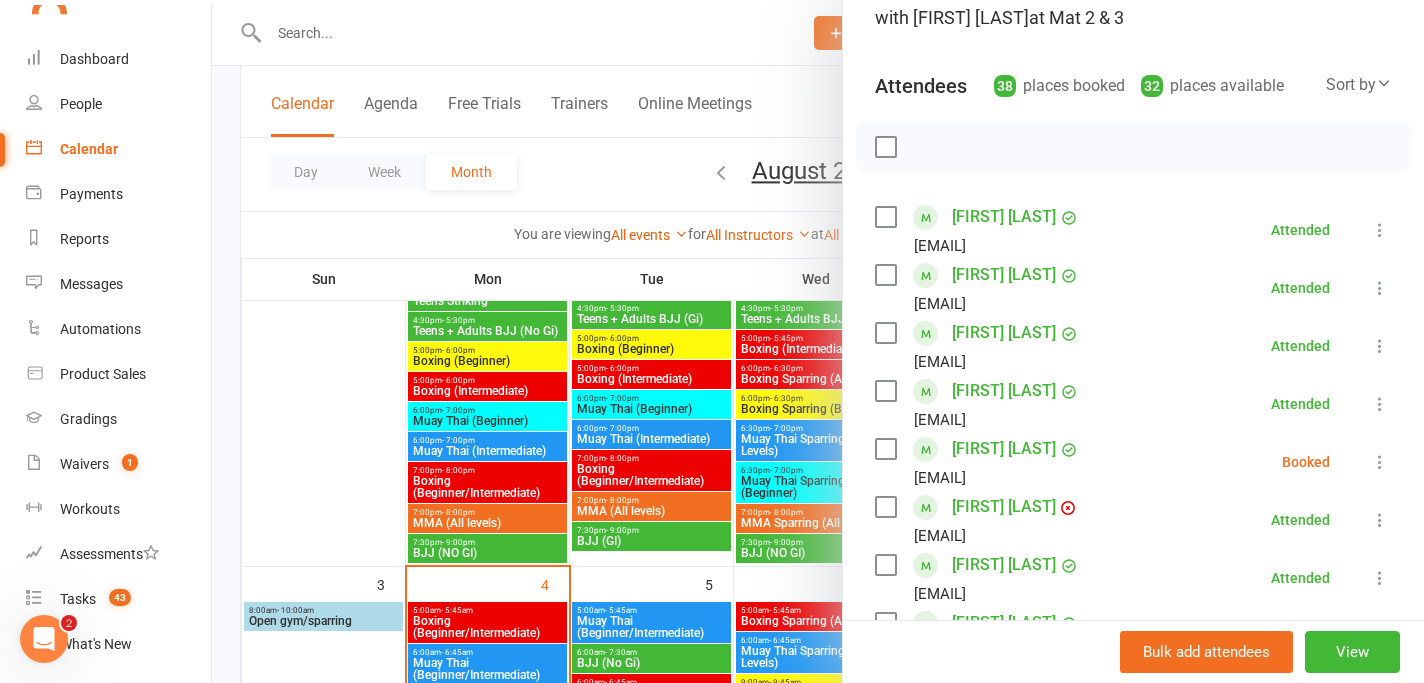 click at bounding box center [818, 341] 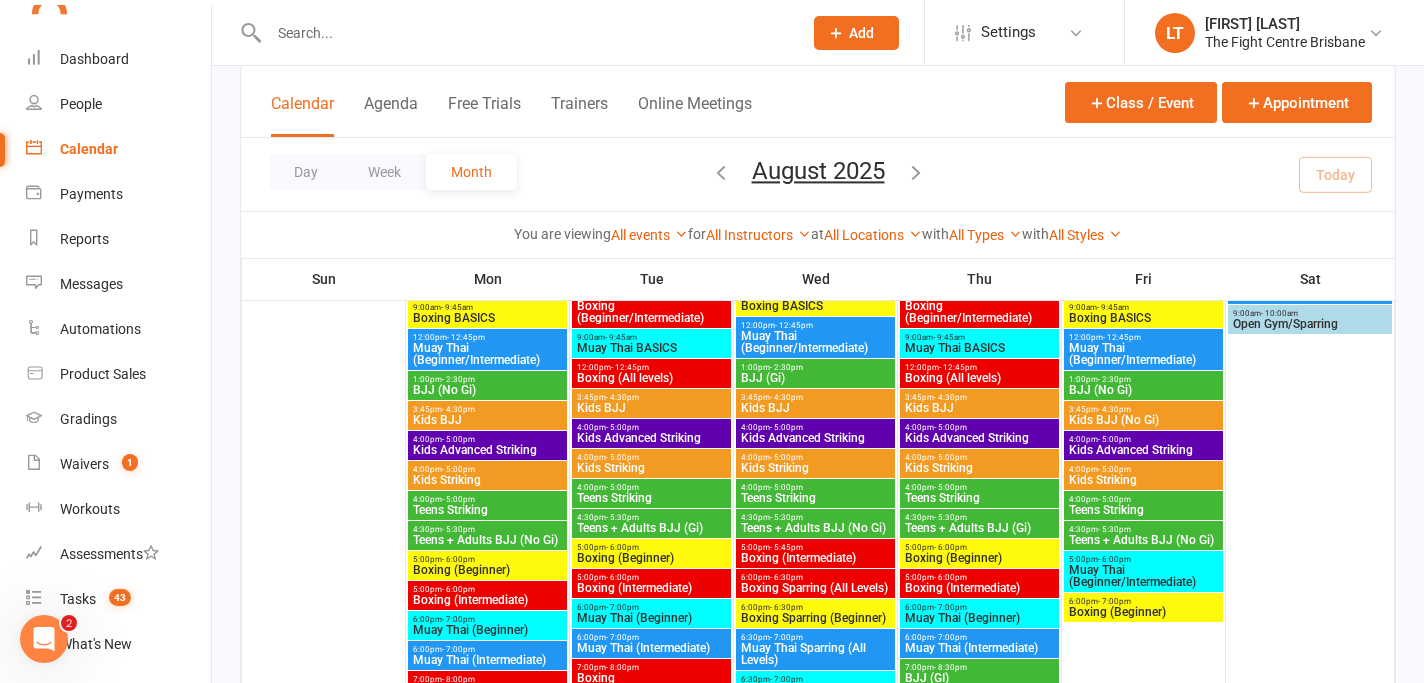 scroll, scrollTop: 63, scrollLeft: 0, axis: vertical 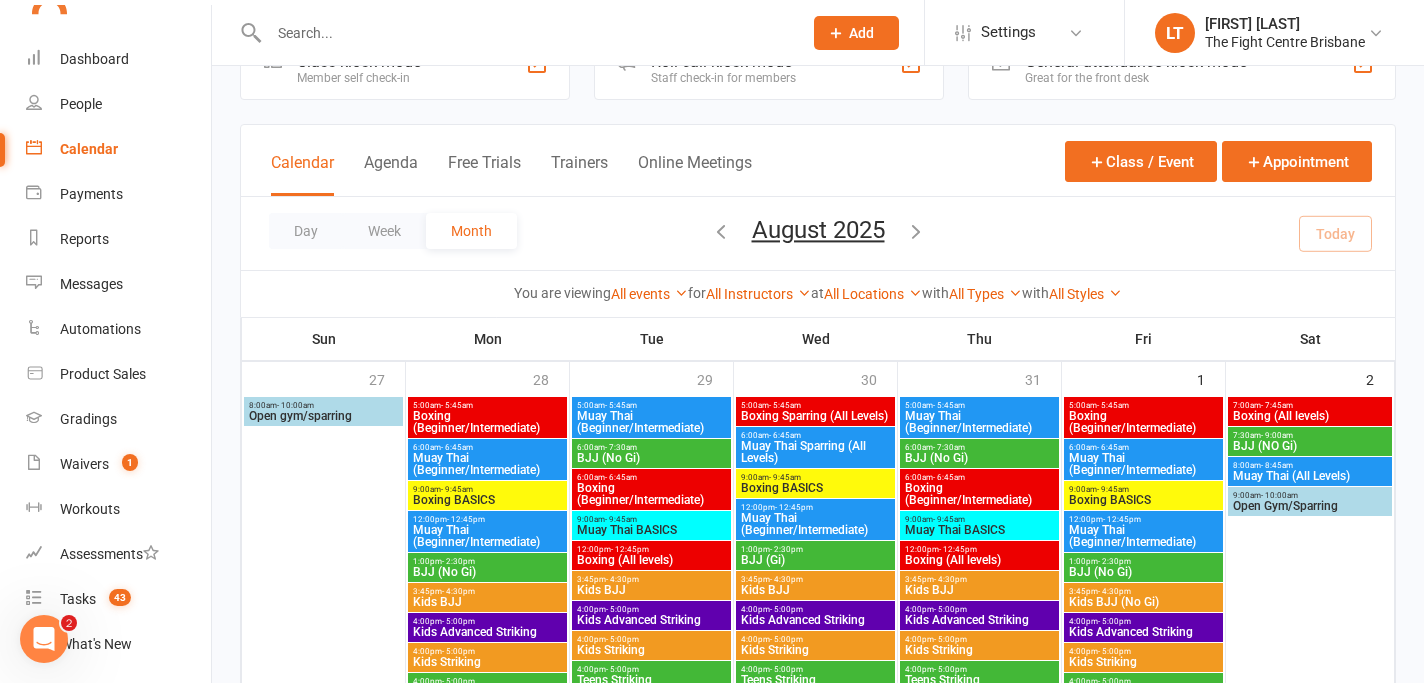click at bounding box center [525, 33] 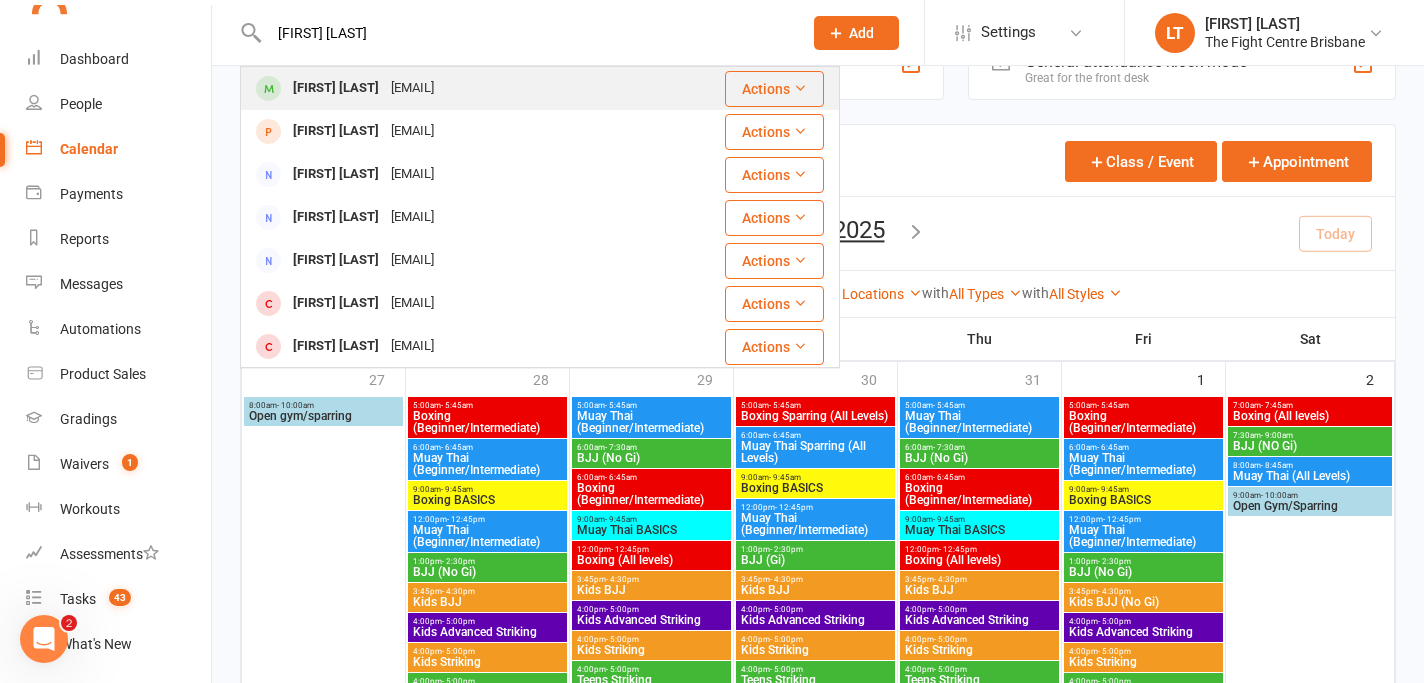 type on "[FIRST] [LAST]" 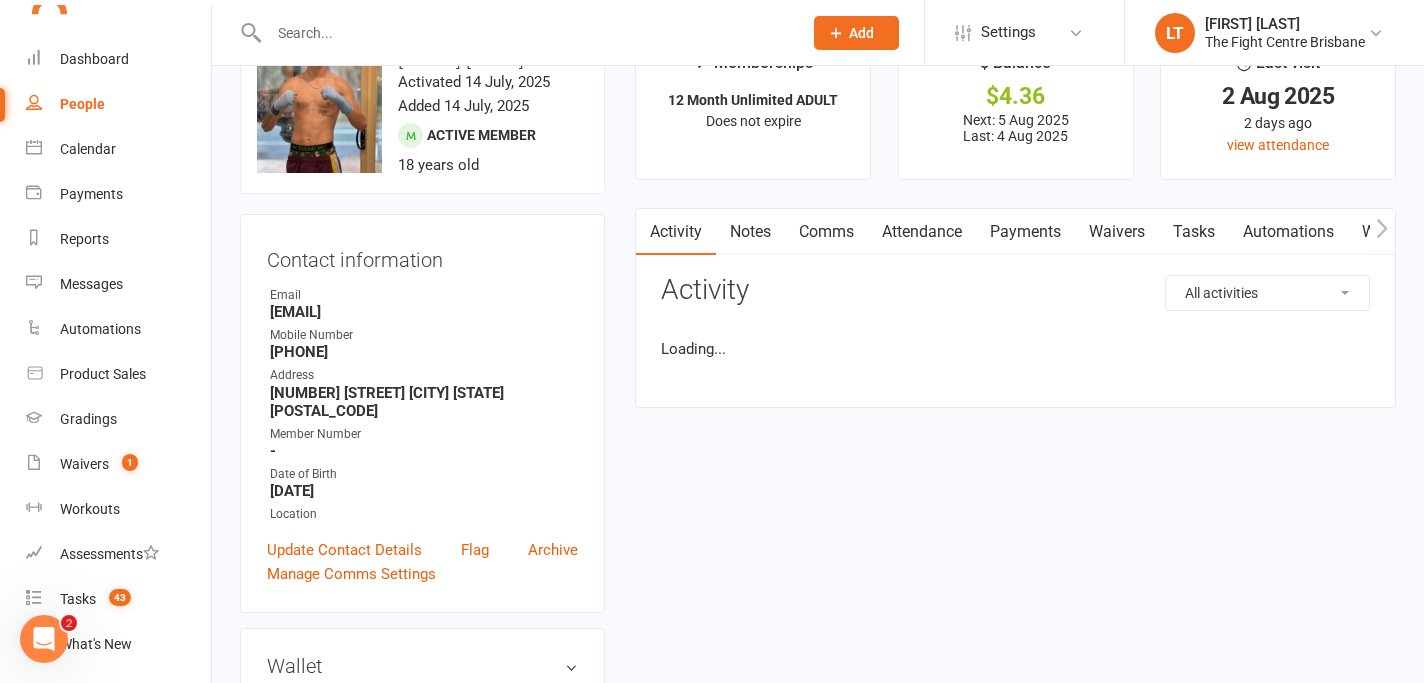 scroll, scrollTop: 0, scrollLeft: 0, axis: both 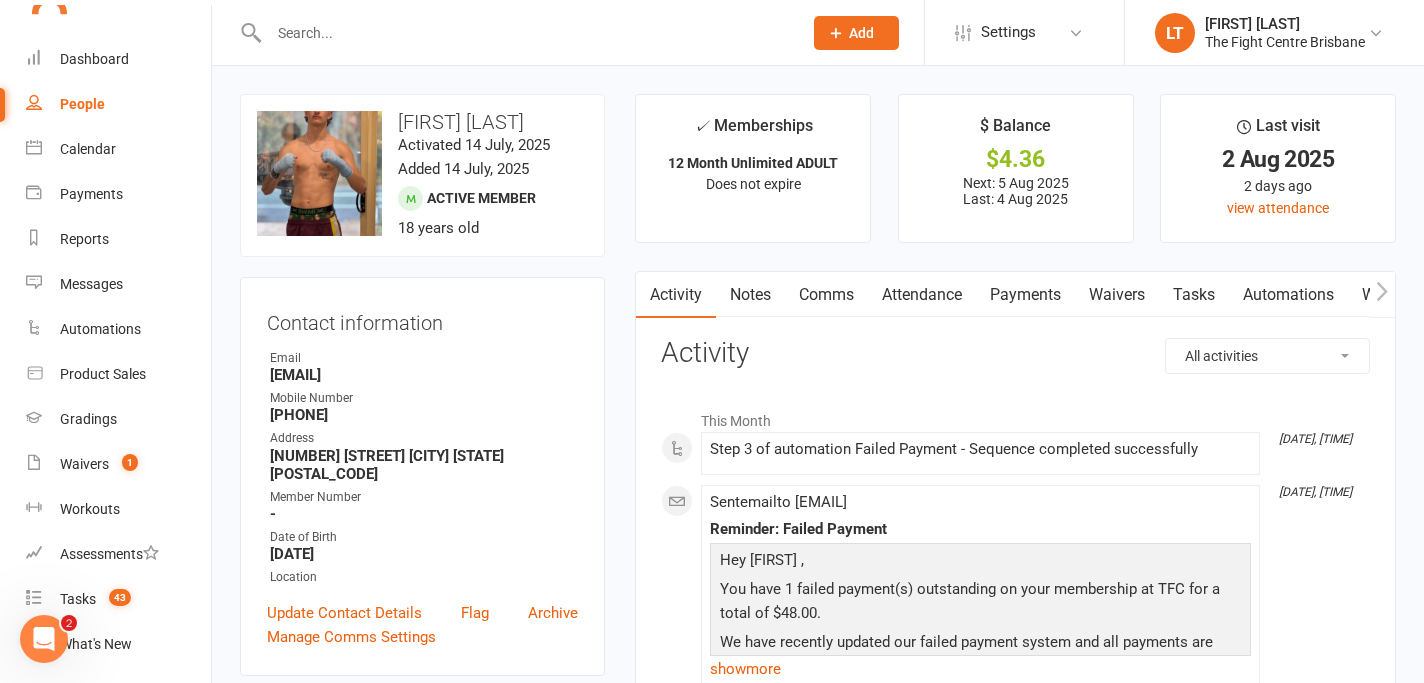 click on "Payments" at bounding box center [1025, 295] 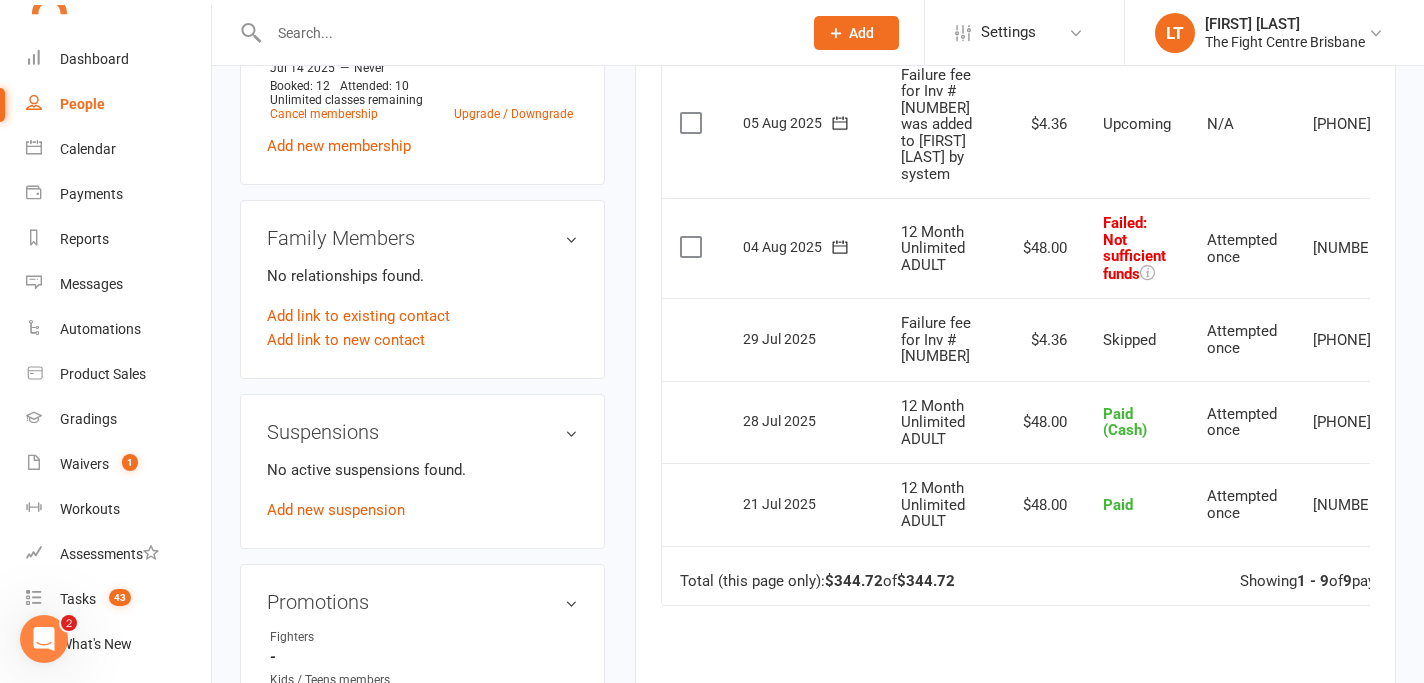 scroll, scrollTop: 741, scrollLeft: 0, axis: vertical 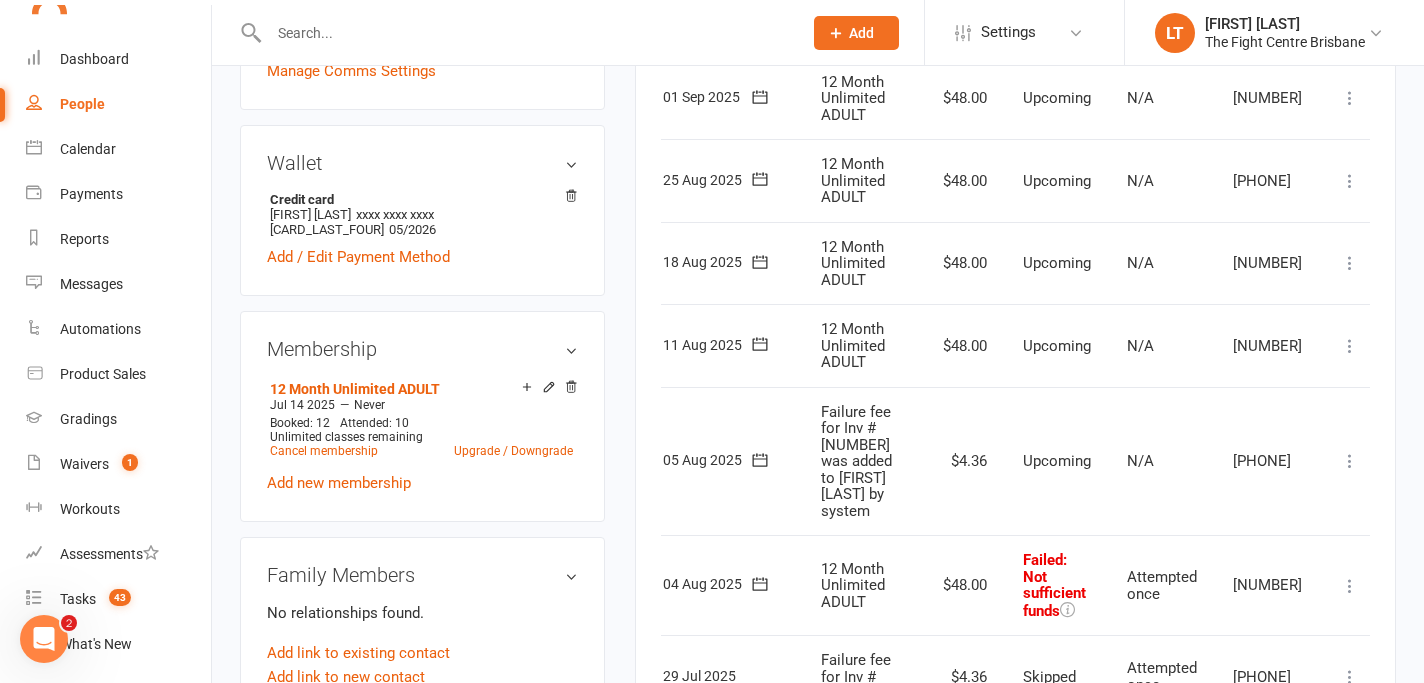 click at bounding box center [1350, 586] 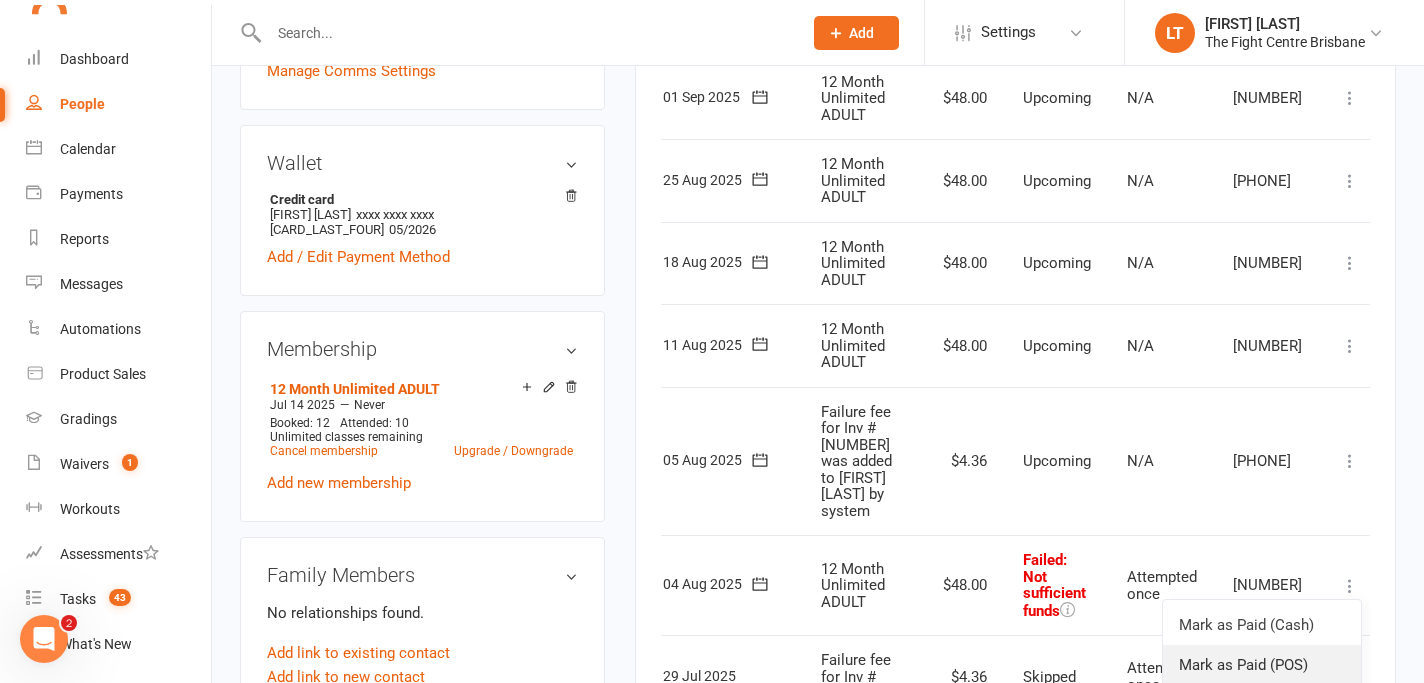 click on "Mark as Paid (POS)" at bounding box center (1262, 665) 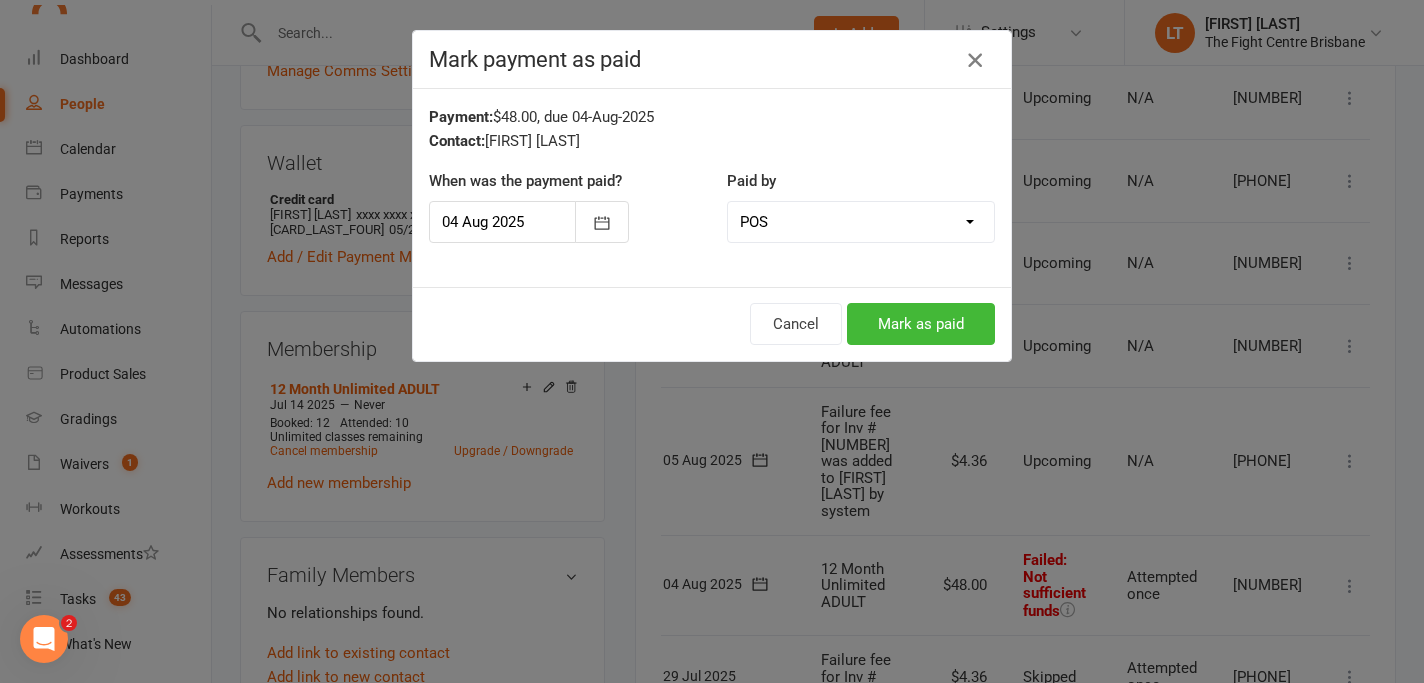 click at bounding box center [975, 60] 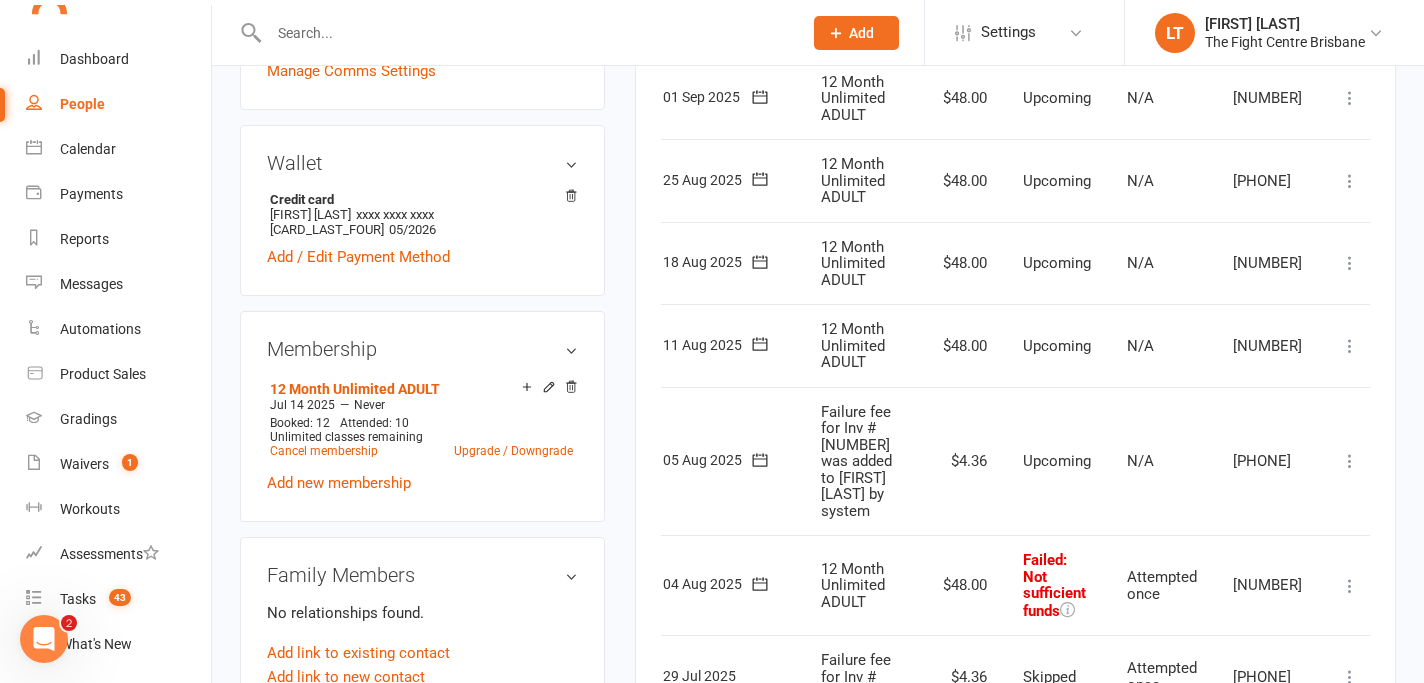 click at bounding box center [1350, 586] 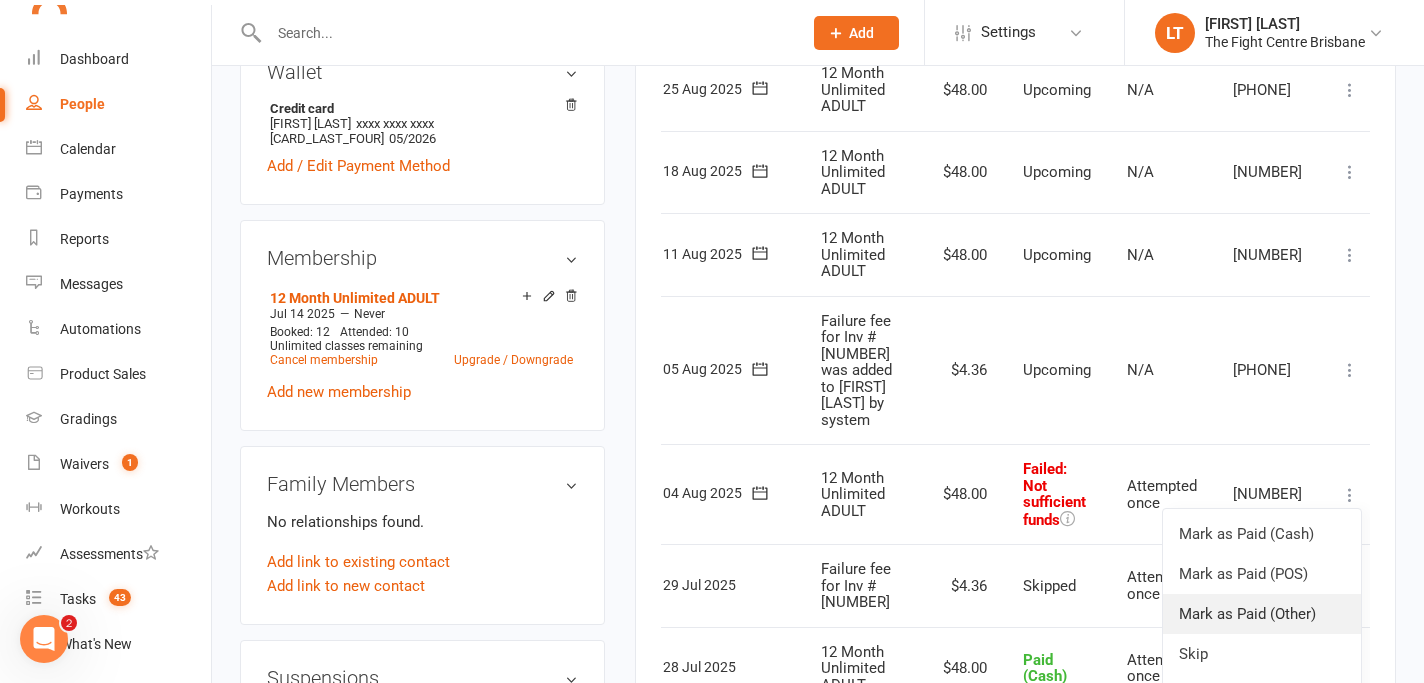 scroll, scrollTop: 660, scrollLeft: 0, axis: vertical 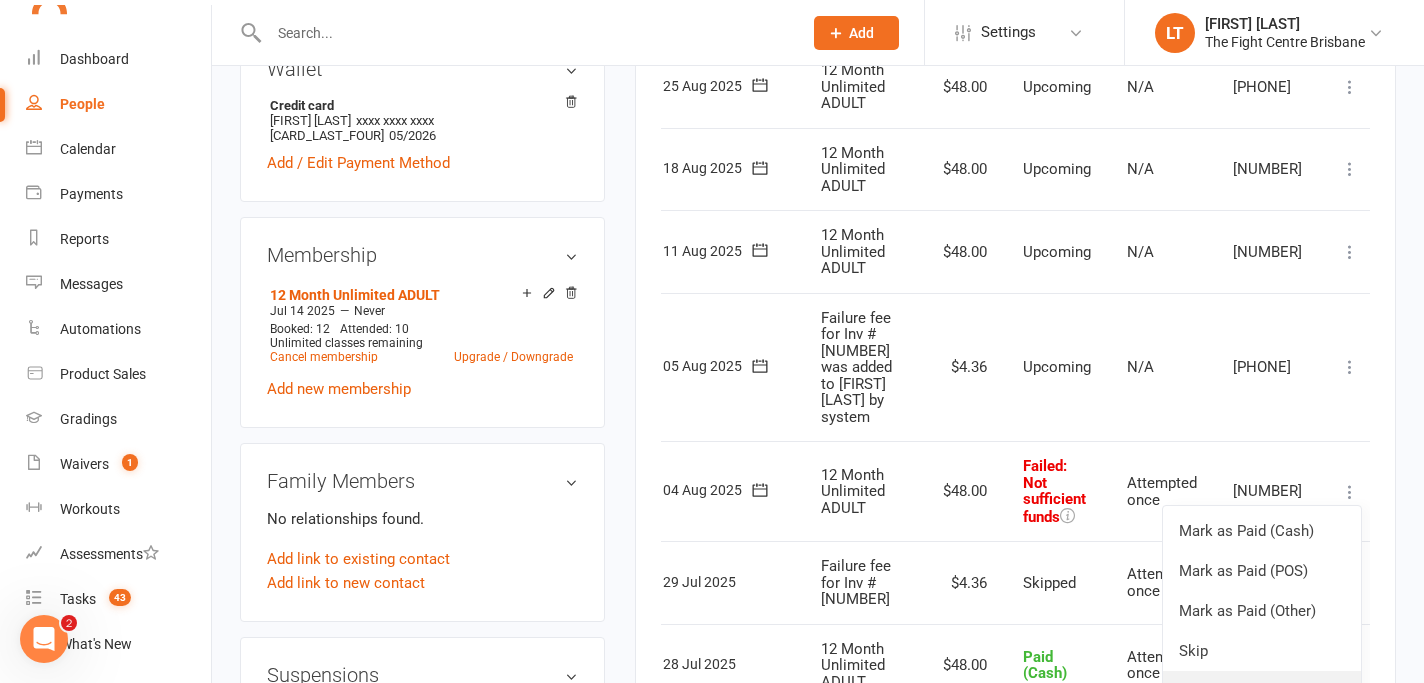 click on "Retry now" at bounding box center [1262, 691] 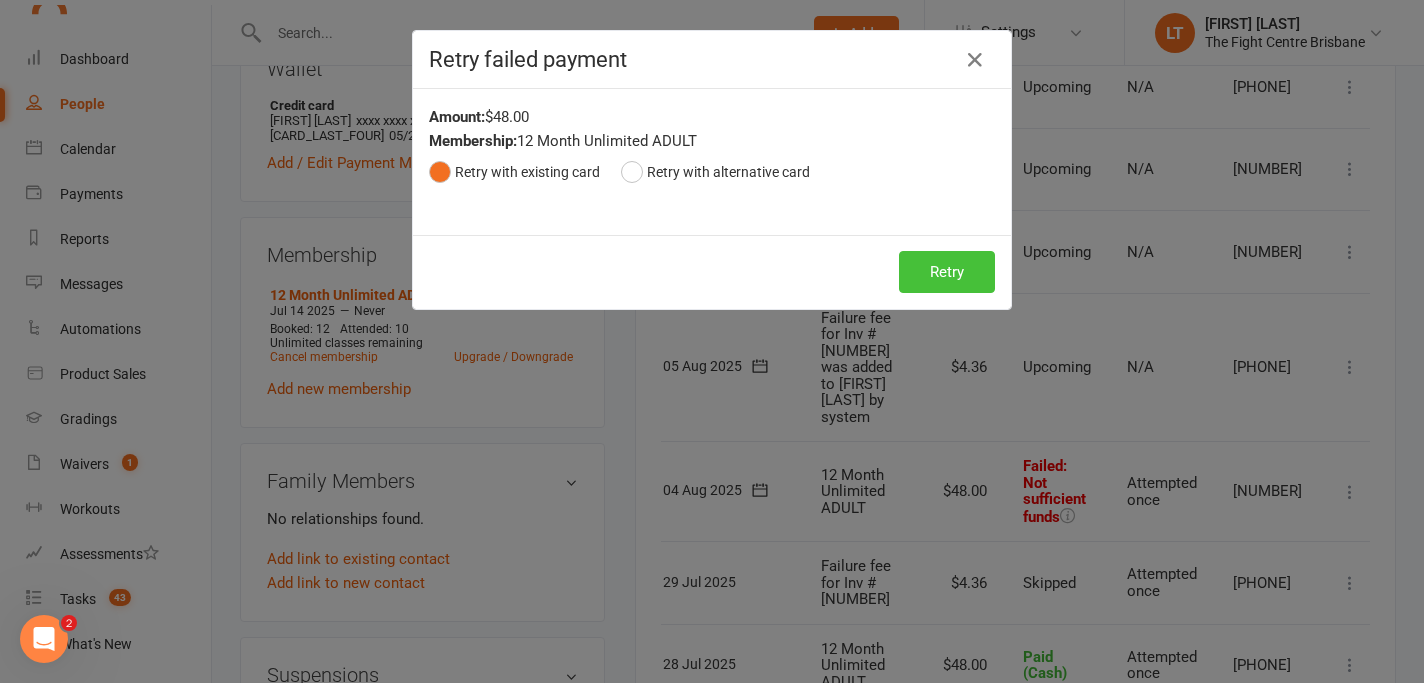 click on "Retry" at bounding box center [947, 272] 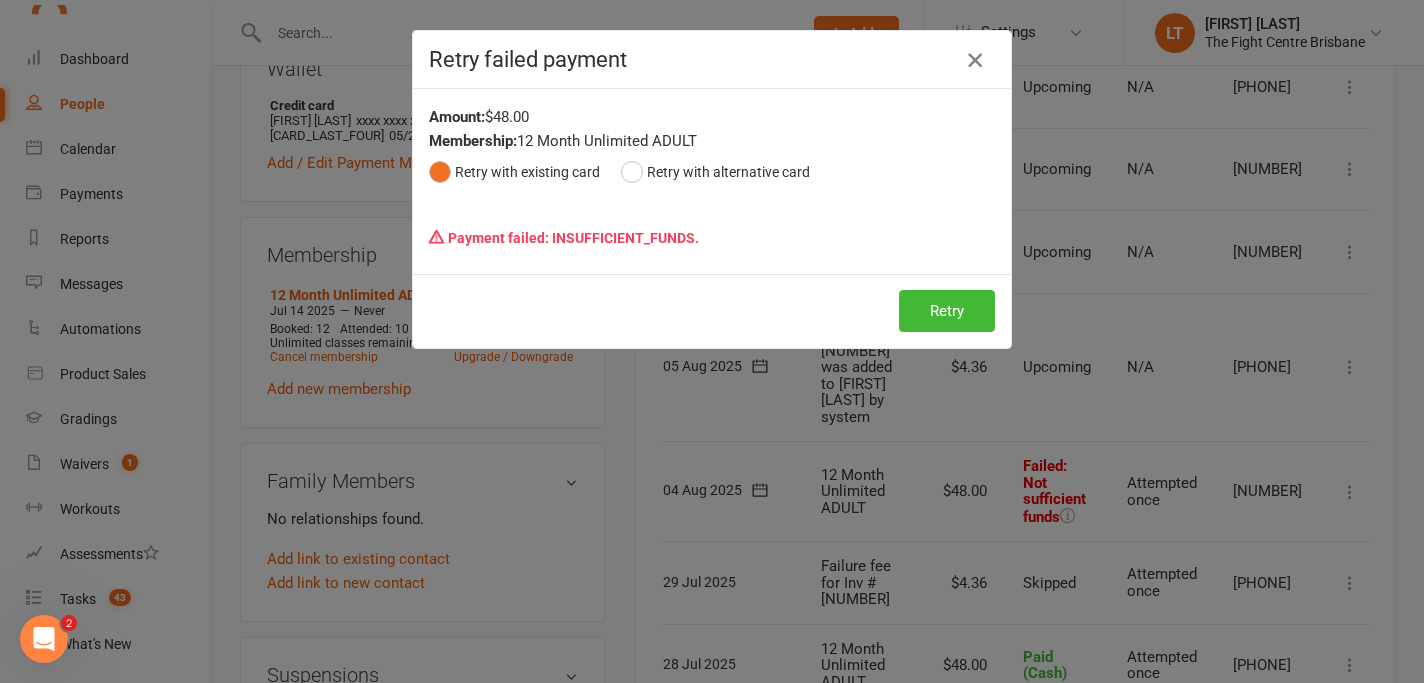 click at bounding box center [975, 60] 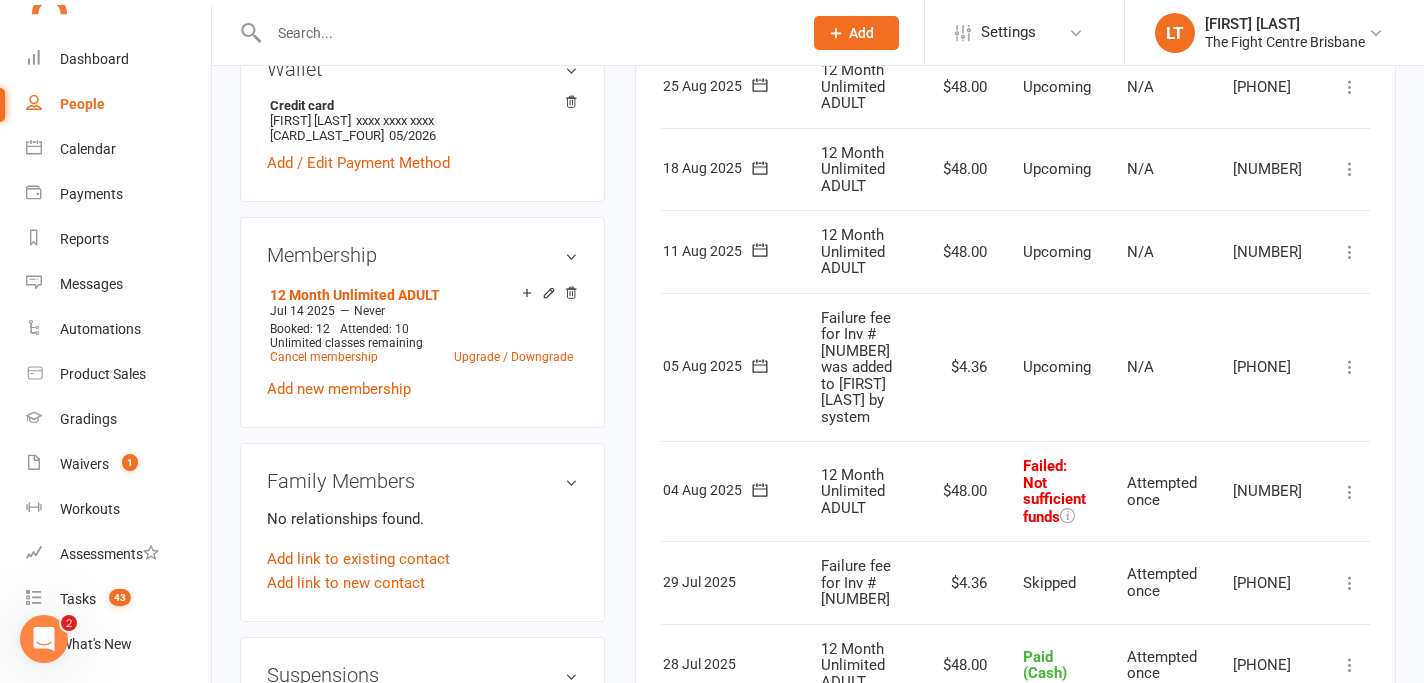 scroll, scrollTop: 487, scrollLeft: 0, axis: vertical 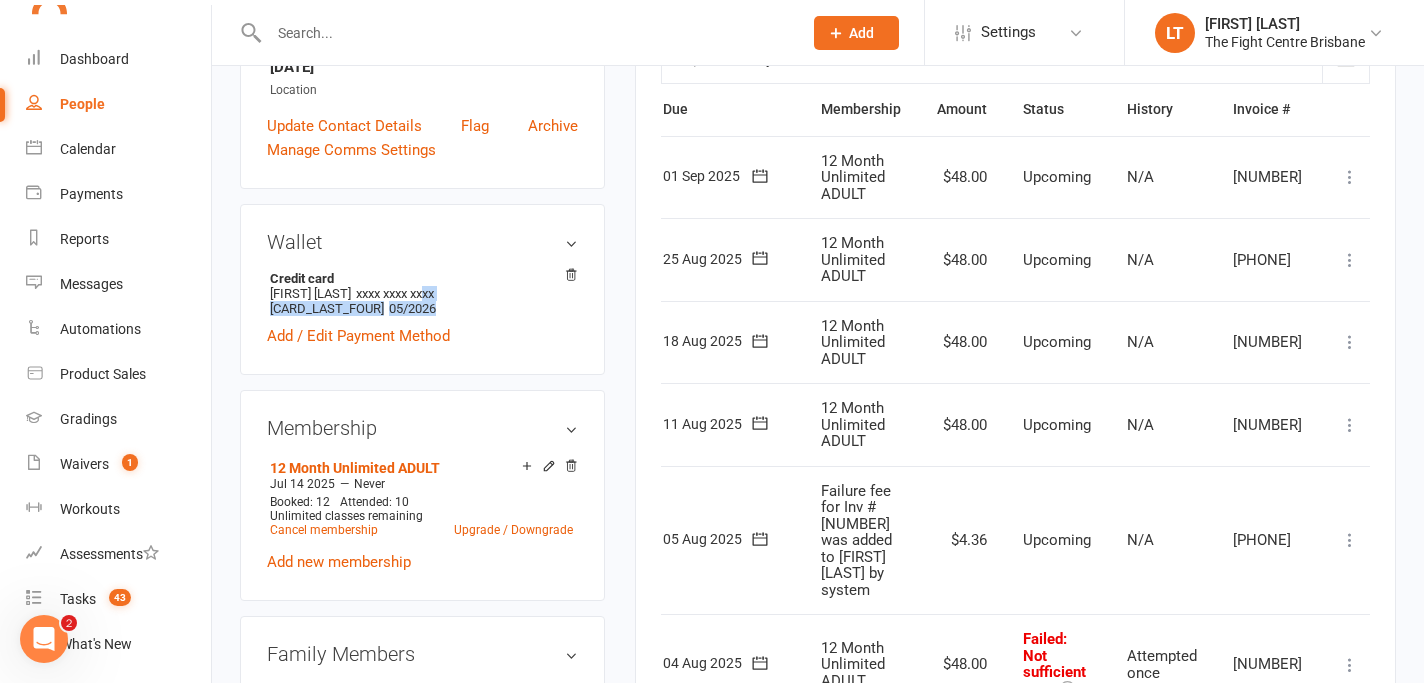 drag, startPoint x: 427, startPoint y: 271, endPoint x: 592, endPoint y: 283, distance: 165.43579 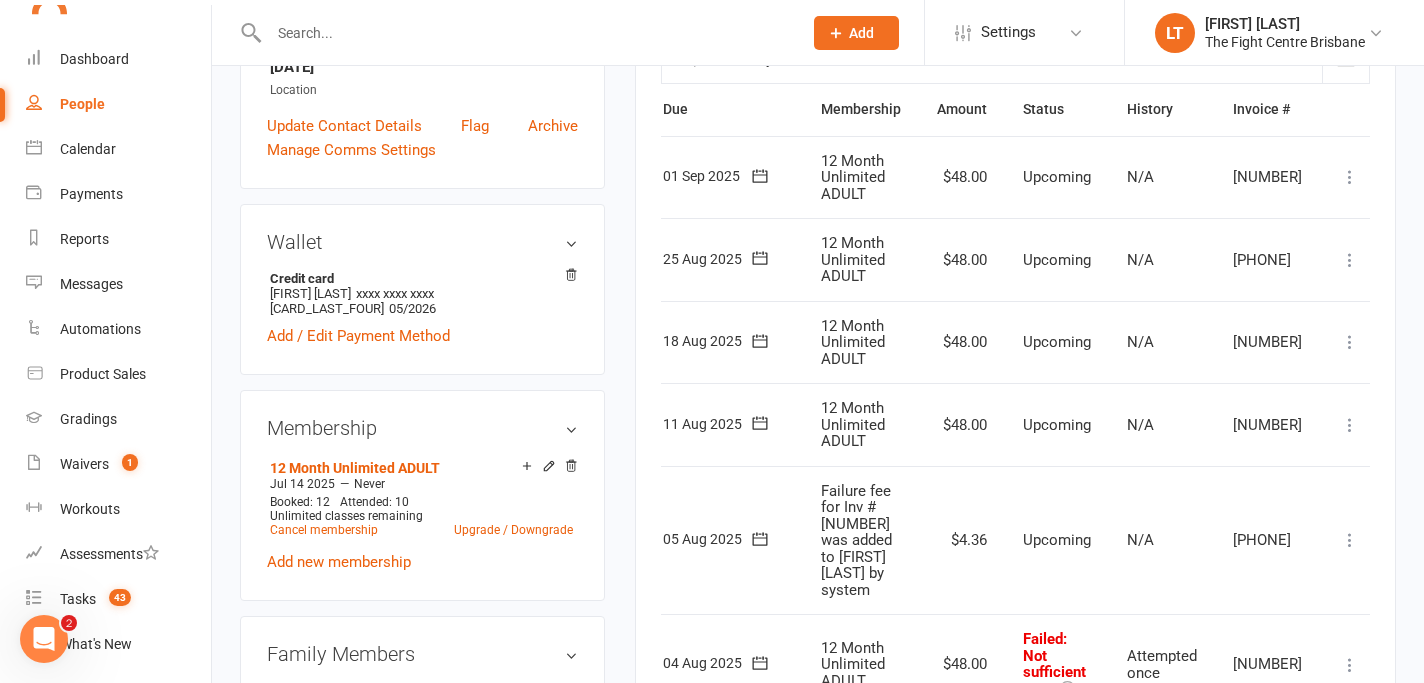 click on "Activity Notes Comms Attendance Payments Waivers Tasks Automations Workouts Gradings / Promotions Mobile App Credit balance
Payments + Add Adjustment + Add Credit Due date  Due date Date paid Date failed Date settled 04 Jul 2025
July 2025
Sun Mon Tue Wed Thu Fri Sat
27
29
30
01
02
03
04
05
28
06
07
08
09
10
11
12
29
13
14
15
16
17
18
19
30
20
21
22
23
24
25
26 31" at bounding box center [1015, 547] 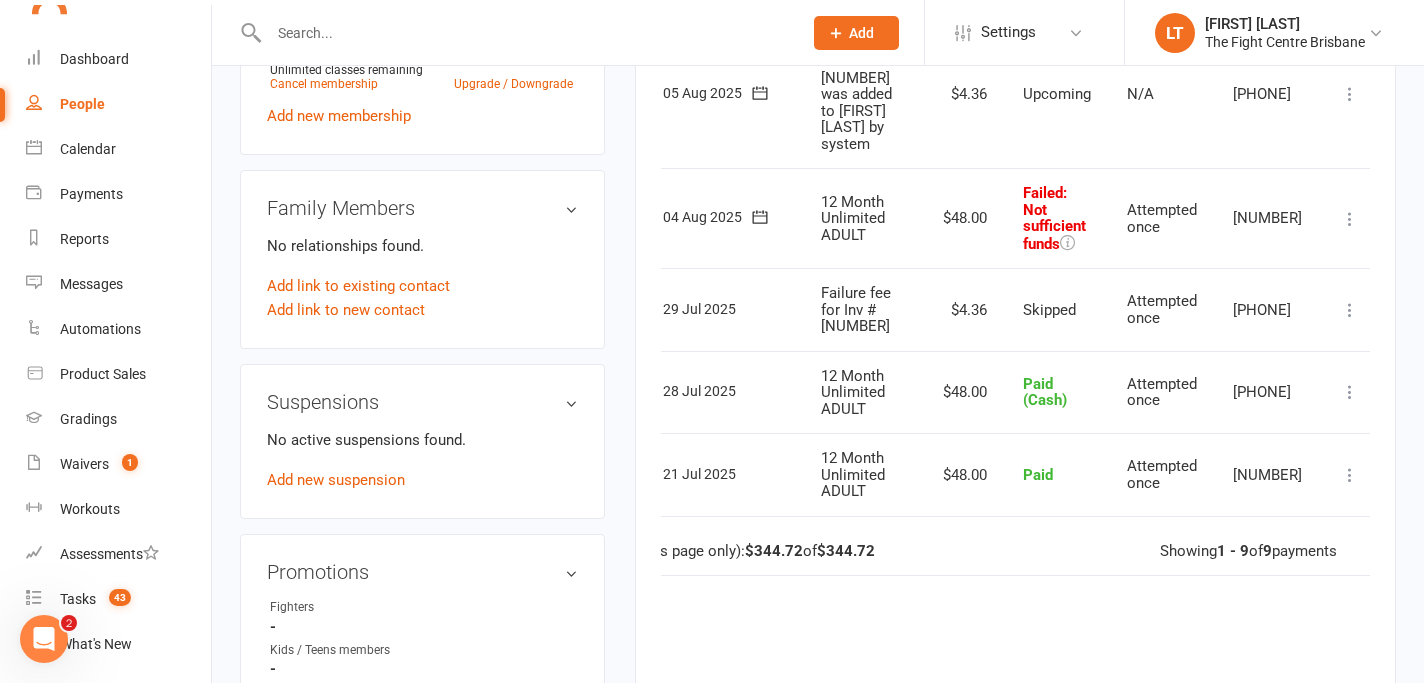 scroll, scrollTop: 967, scrollLeft: 0, axis: vertical 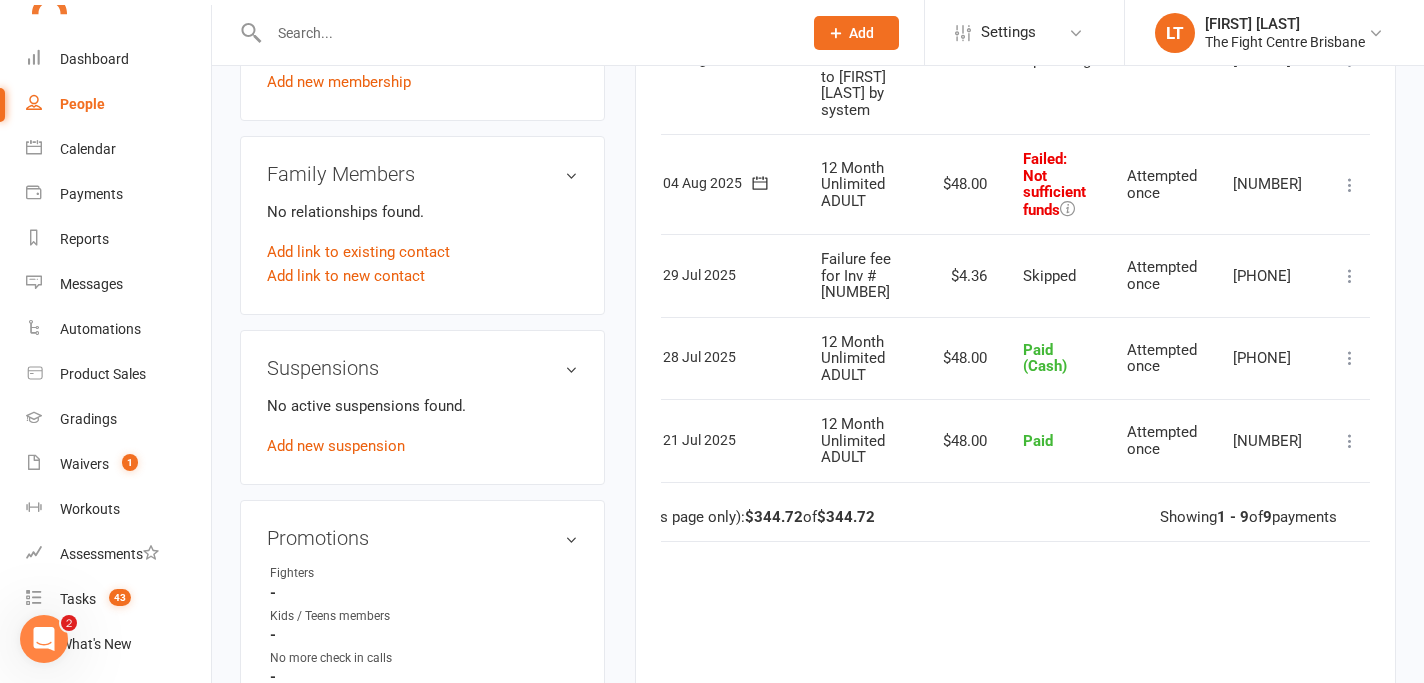 click at bounding box center (1067, 208) 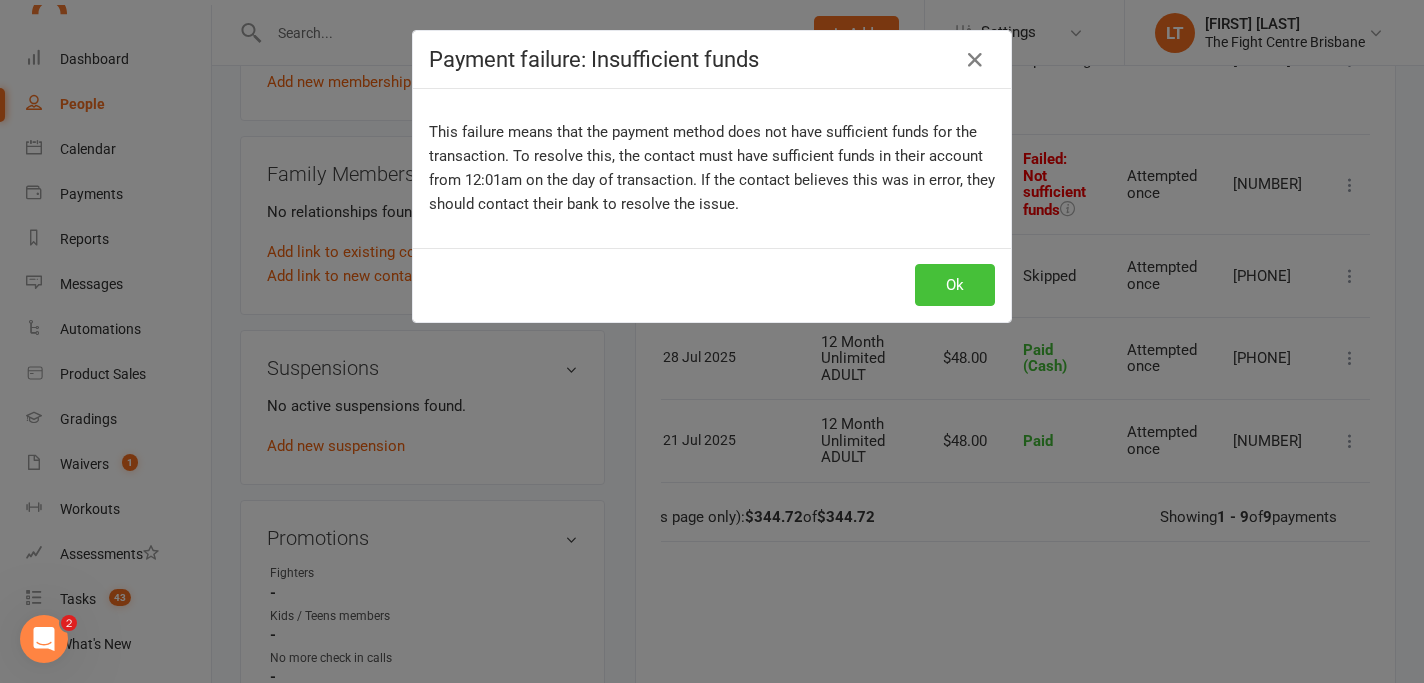 click on "Ok" at bounding box center [955, 285] 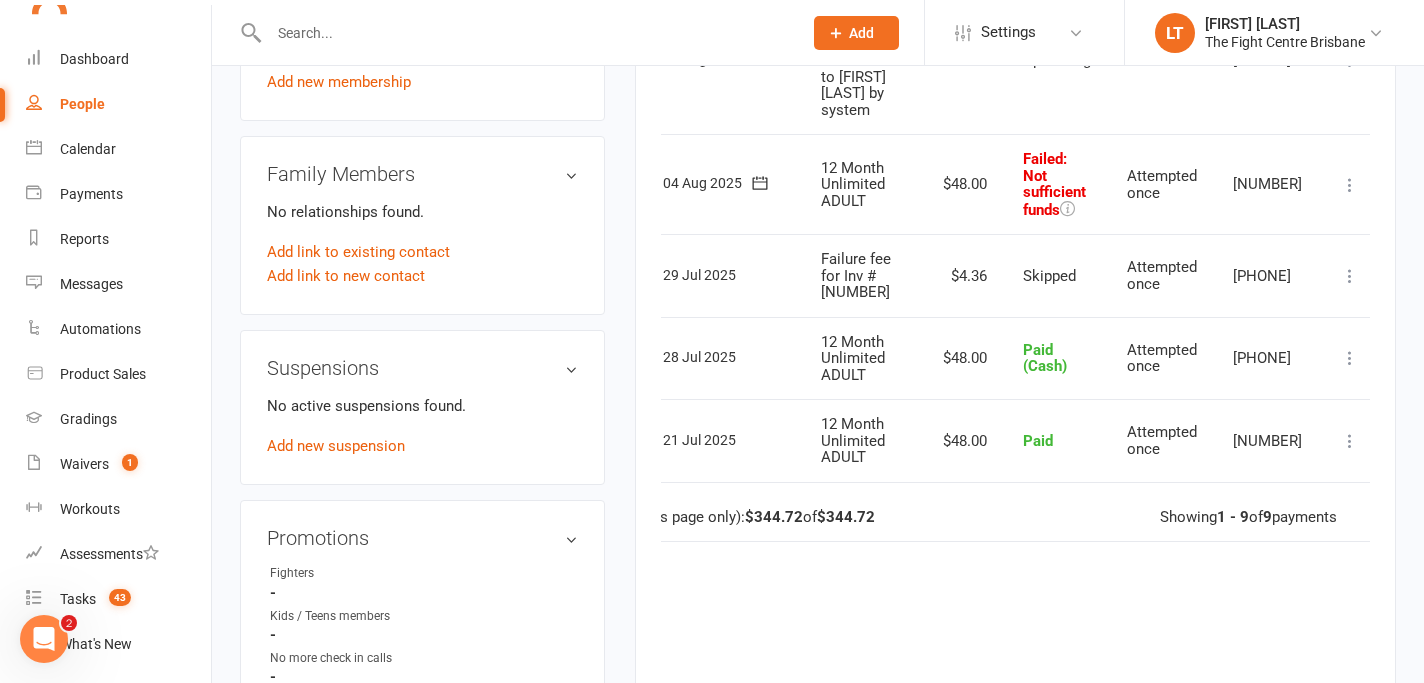 scroll, scrollTop: 869, scrollLeft: 0, axis: vertical 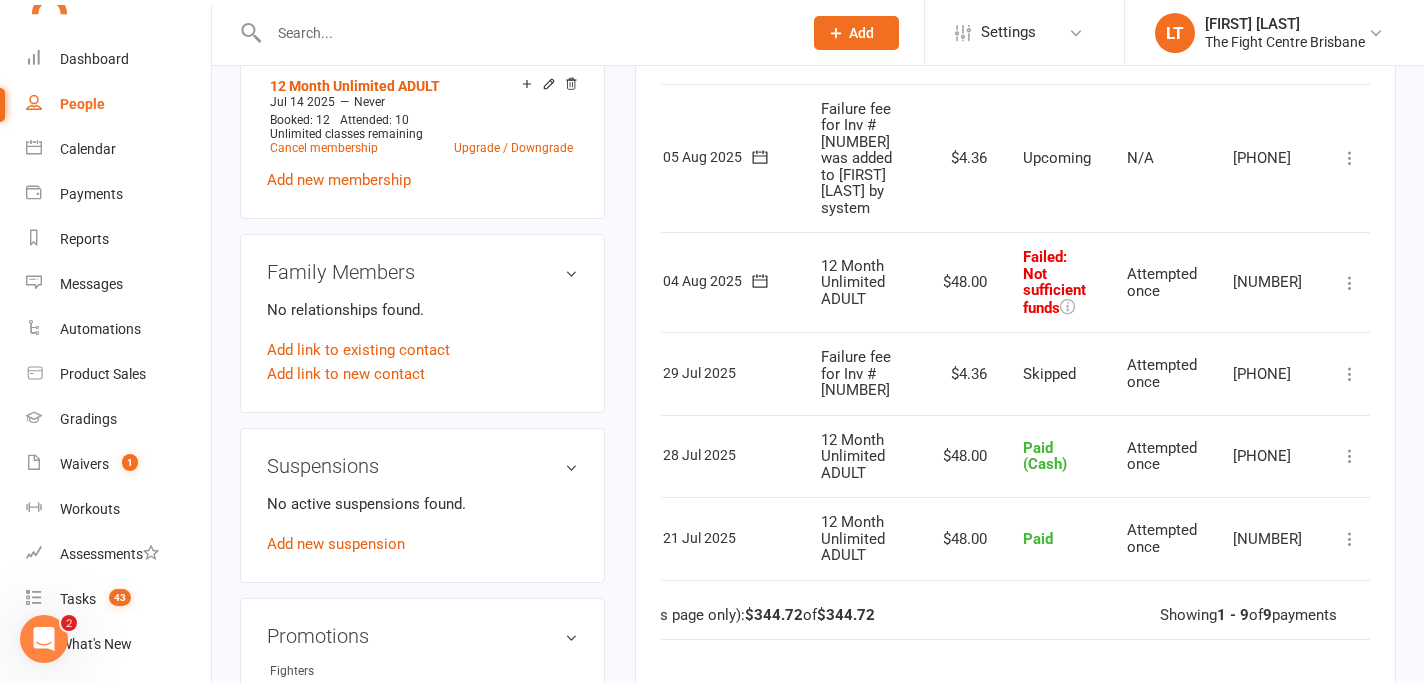 click at bounding box center [1350, 283] 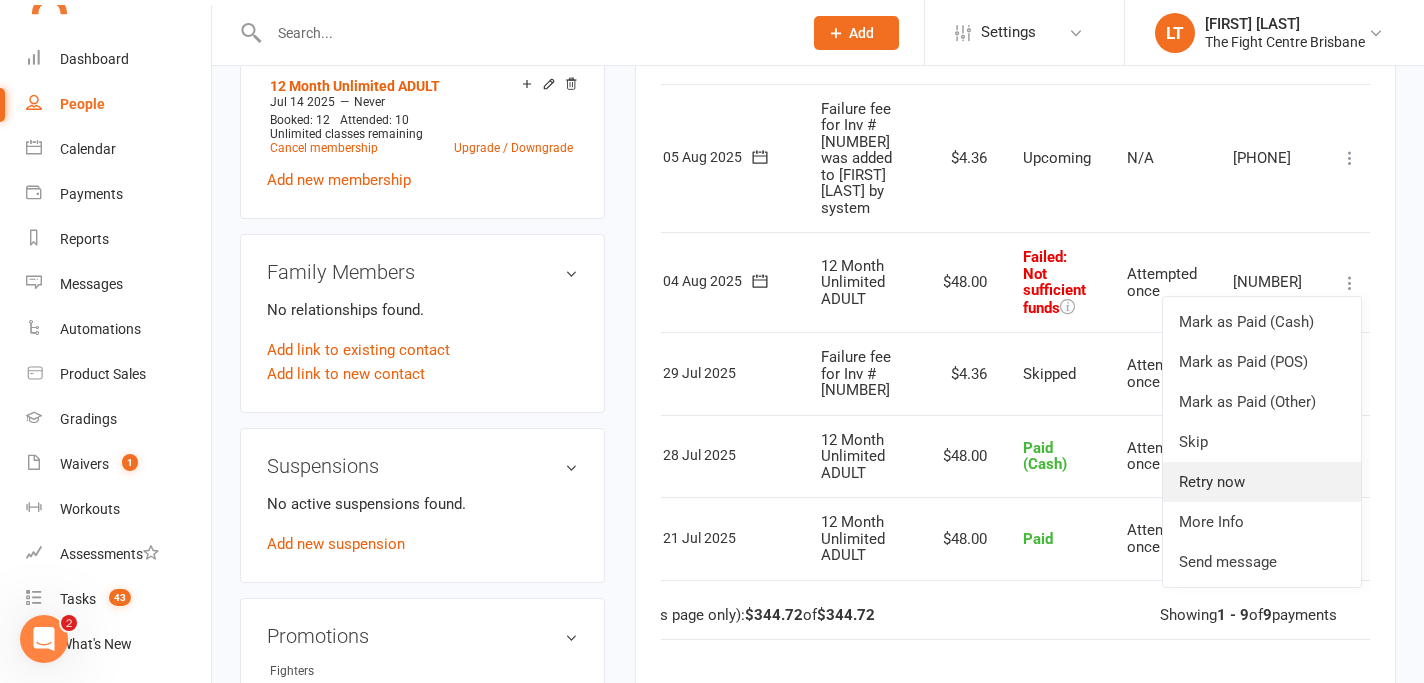 click on "Retry now" at bounding box center (1262, 482) 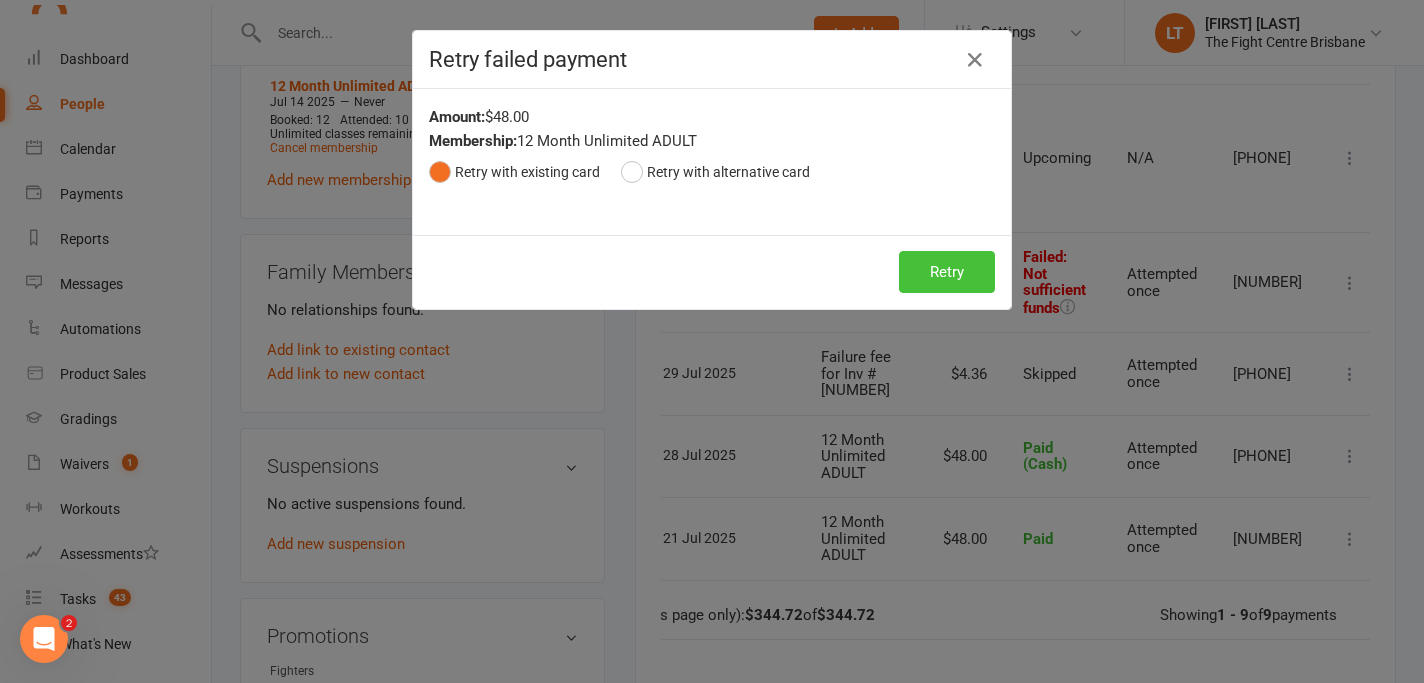 click on "Retry" at bounding box center [947, 272] 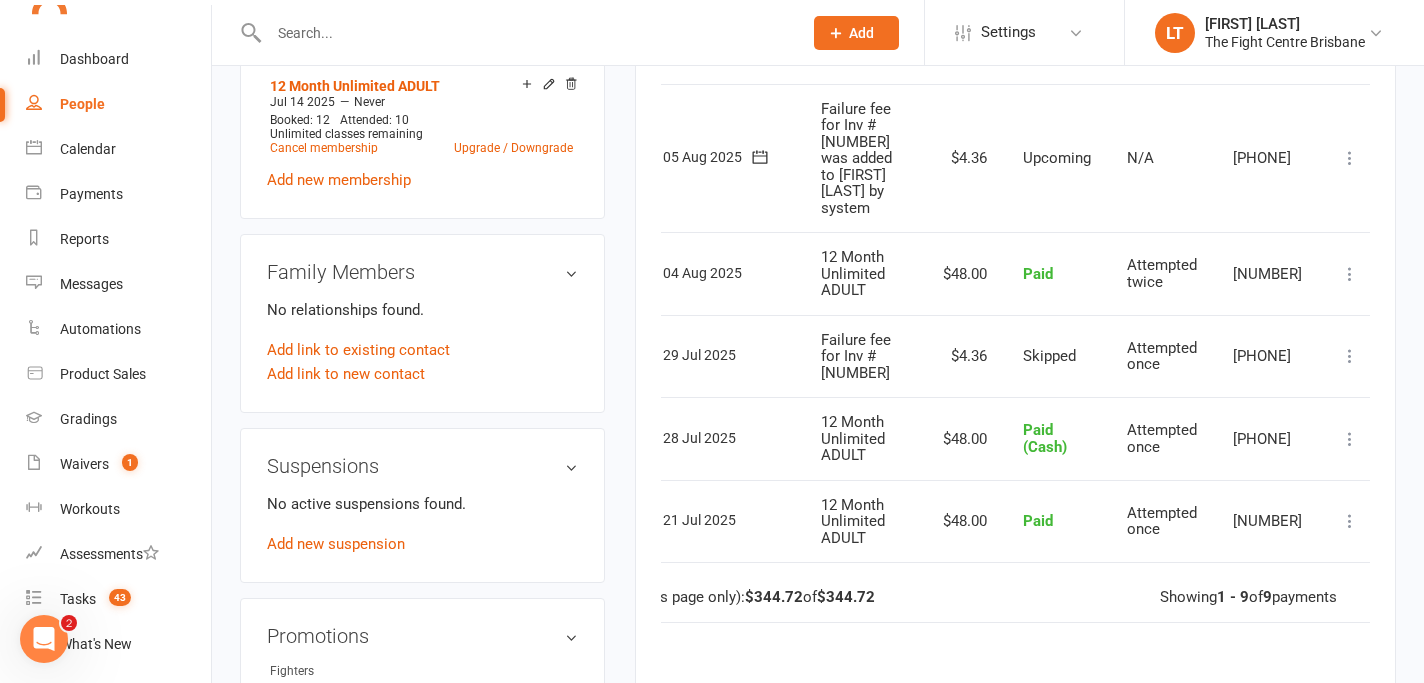 scroll, scrollTop: 619, scrollLeft: 0, axis: vertical 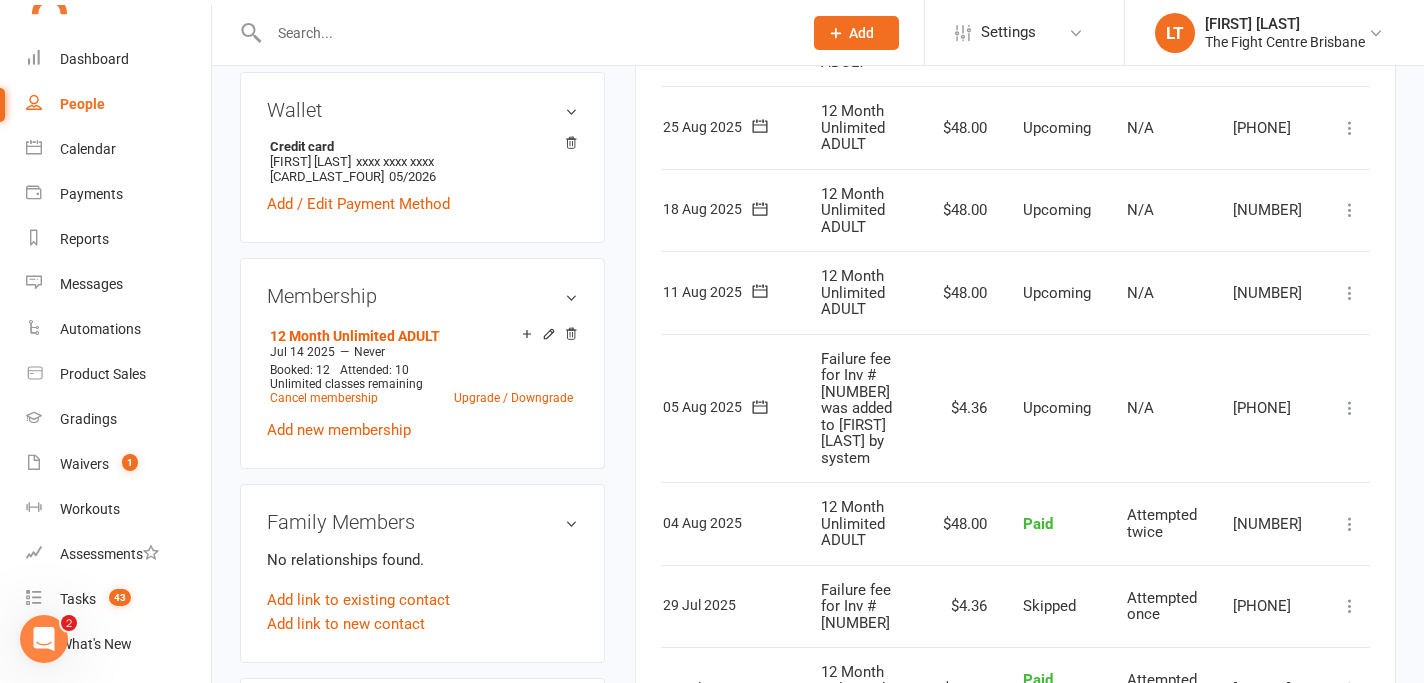click at bounding box center (1350, 408) 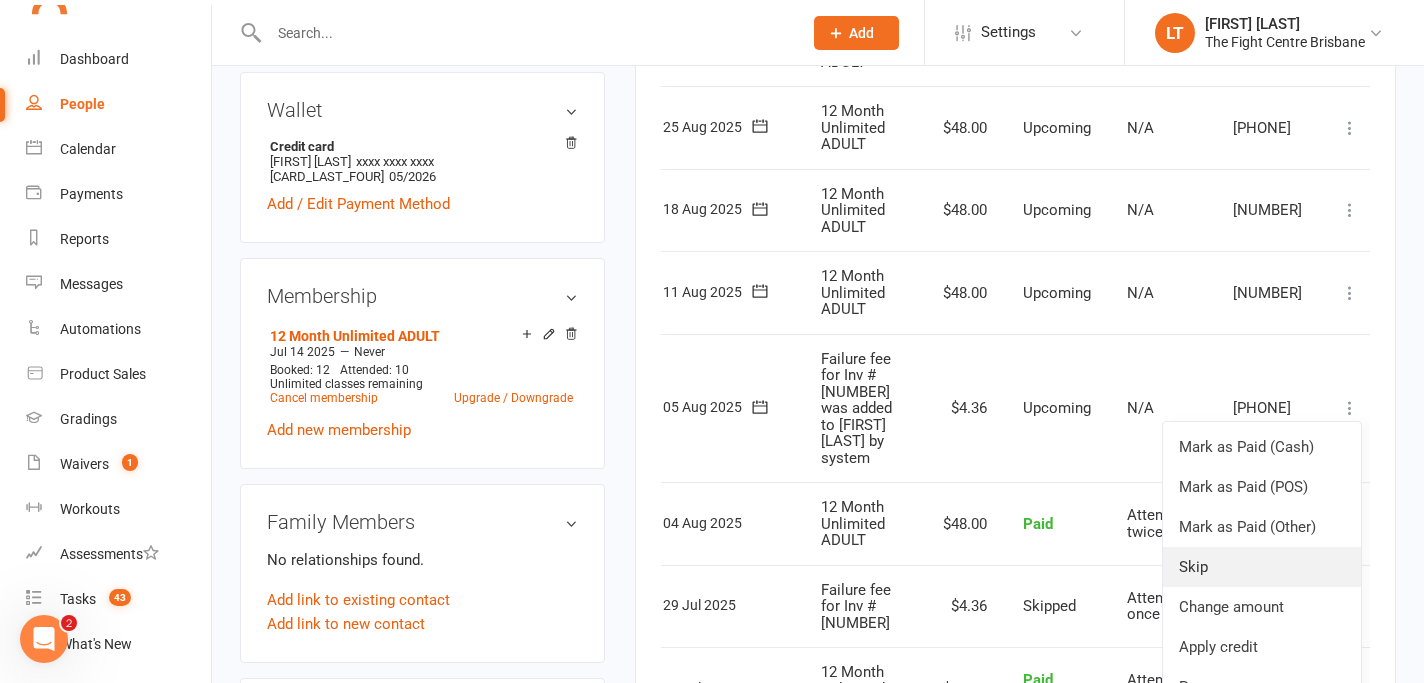 click on "Skip" at bounding box center (1262, 567) 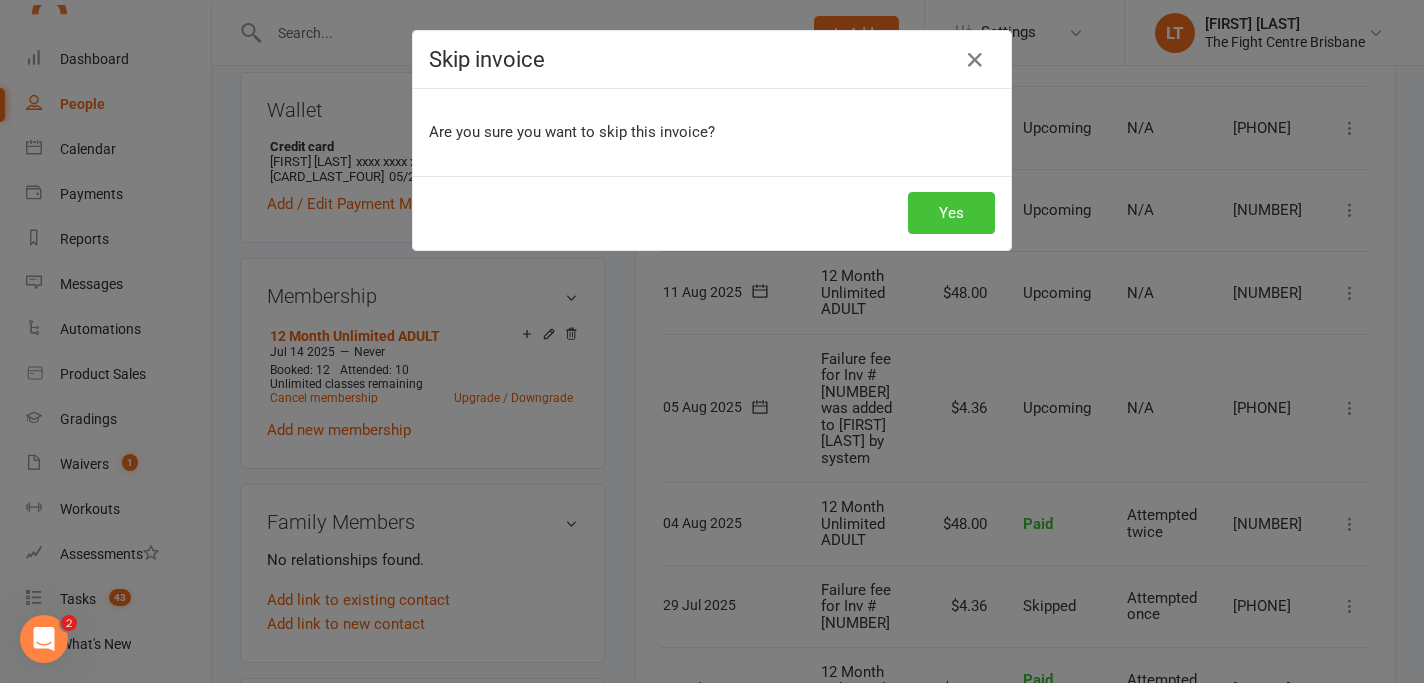 click on "Yes" at bounding box center [951, 213] 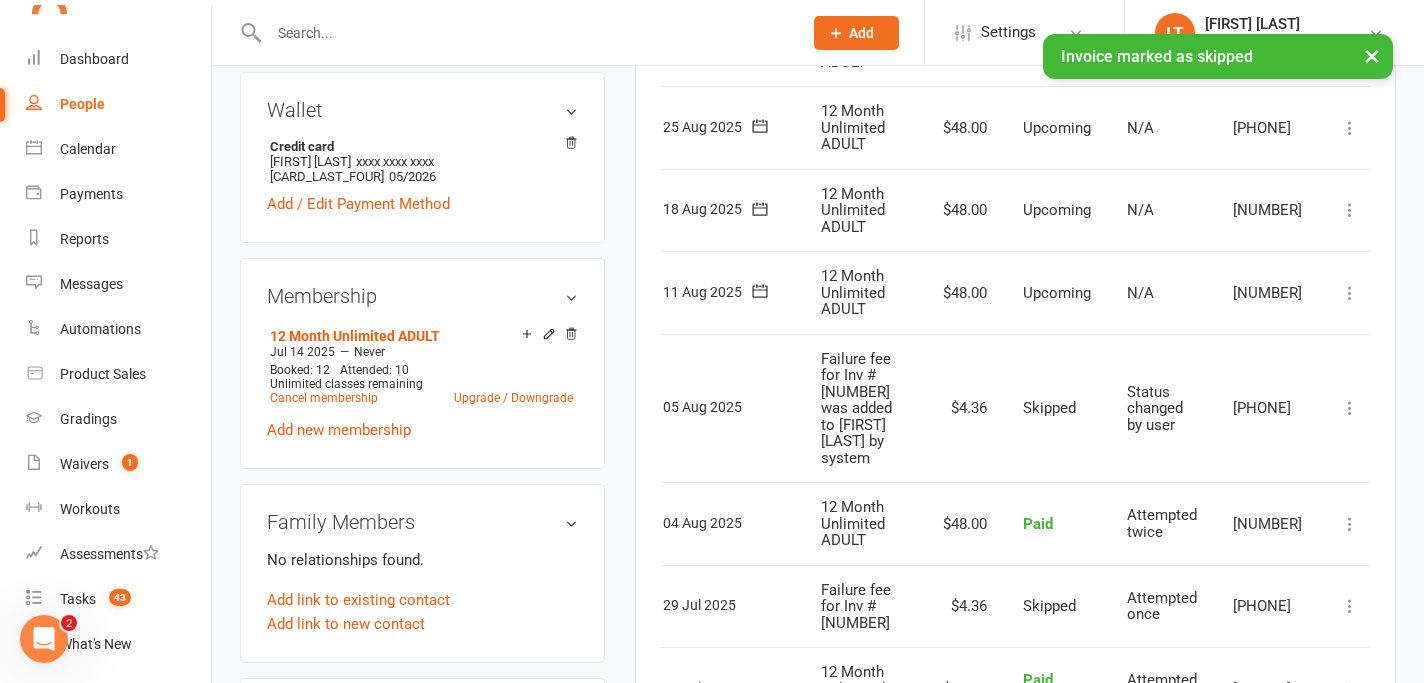 click on "×" at bounding box center [1372, 55] 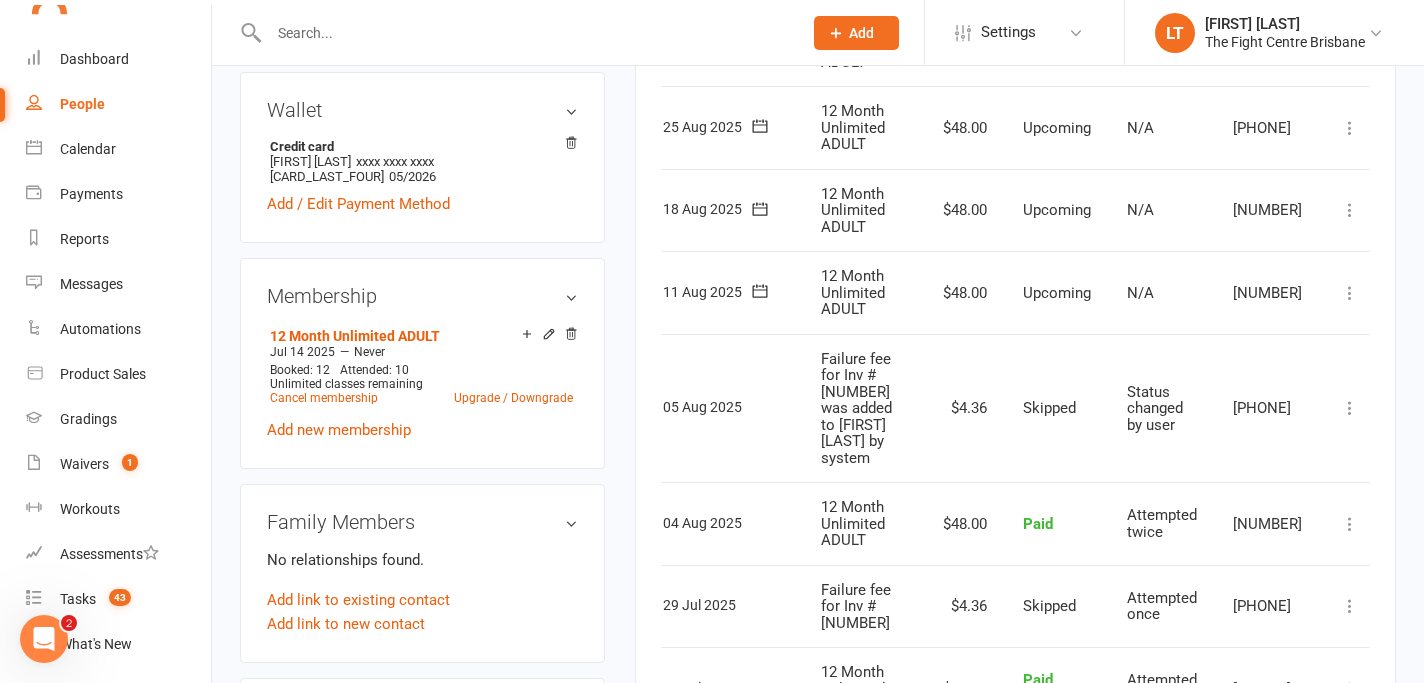 click on "Status changed by user" at bounding box center [1155, 408] 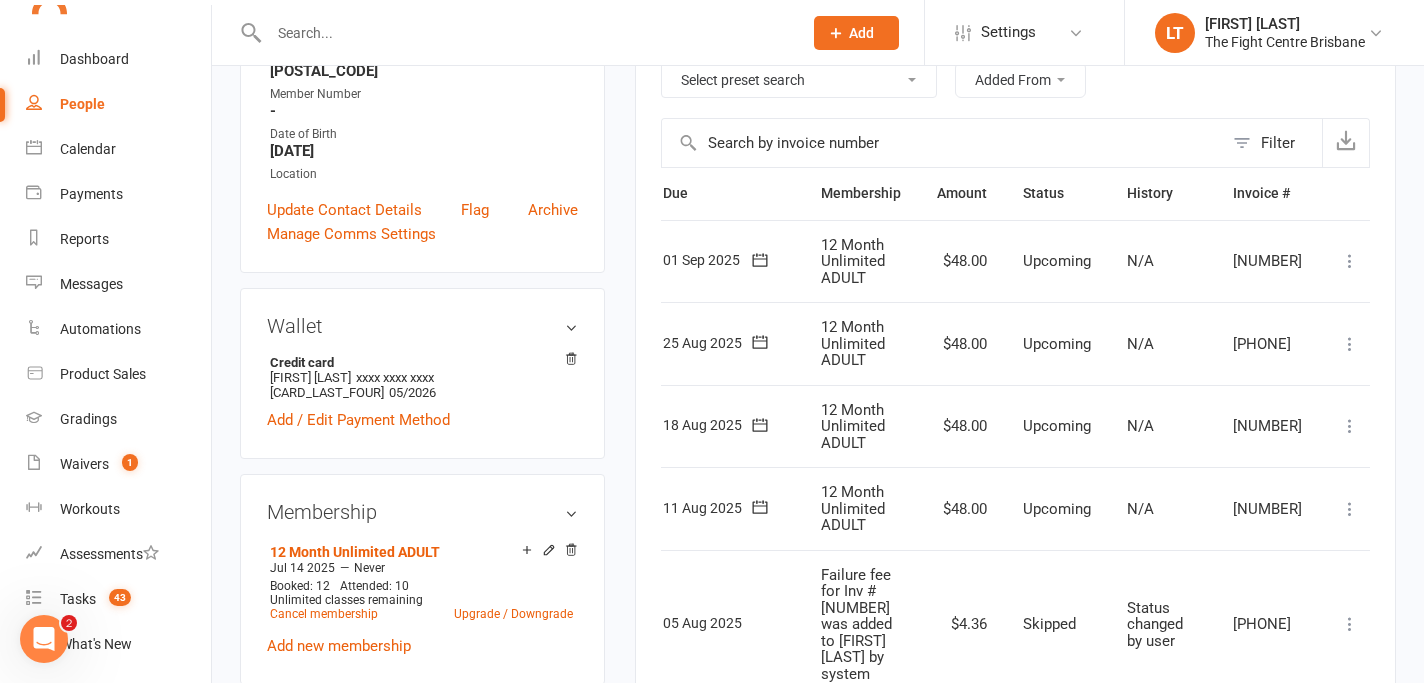 scroll, scrollTop: 0, scrollLeft: 0, axis: both 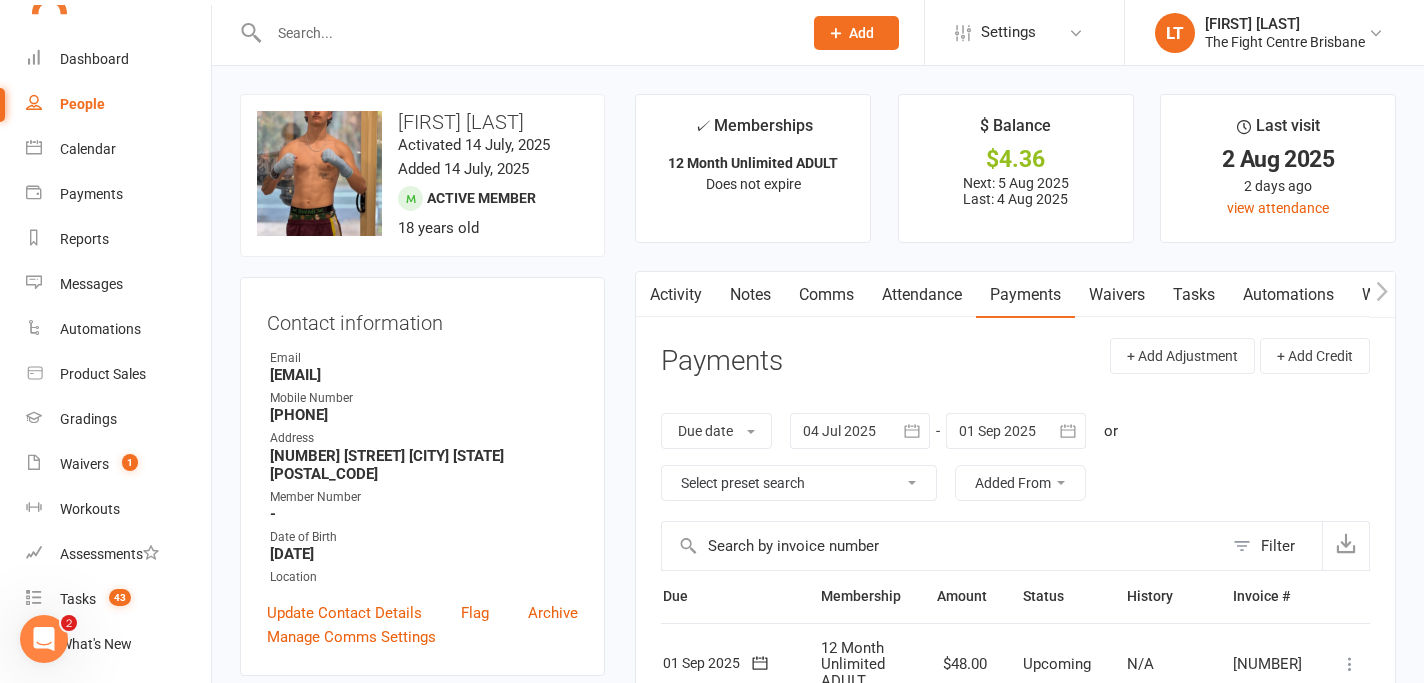 click on "Notes" at bounding box center [750, 295] 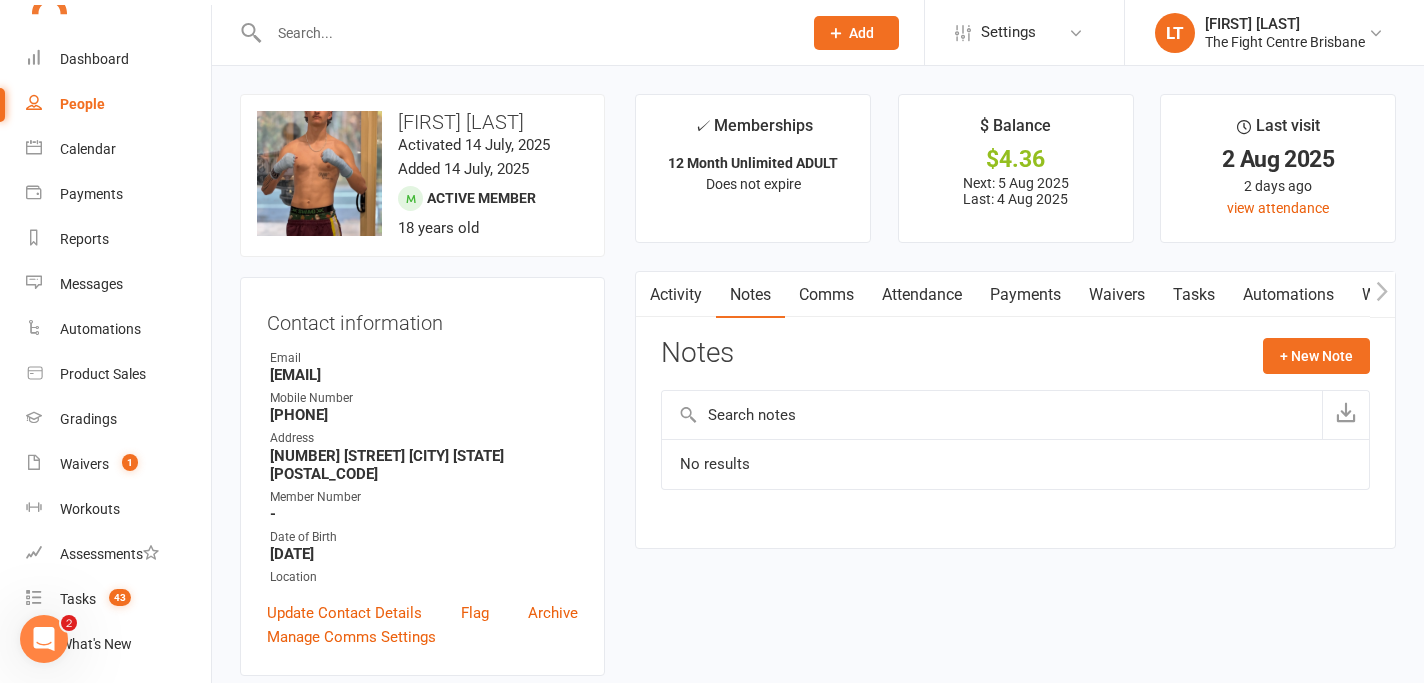 click on "Notes + New Note" 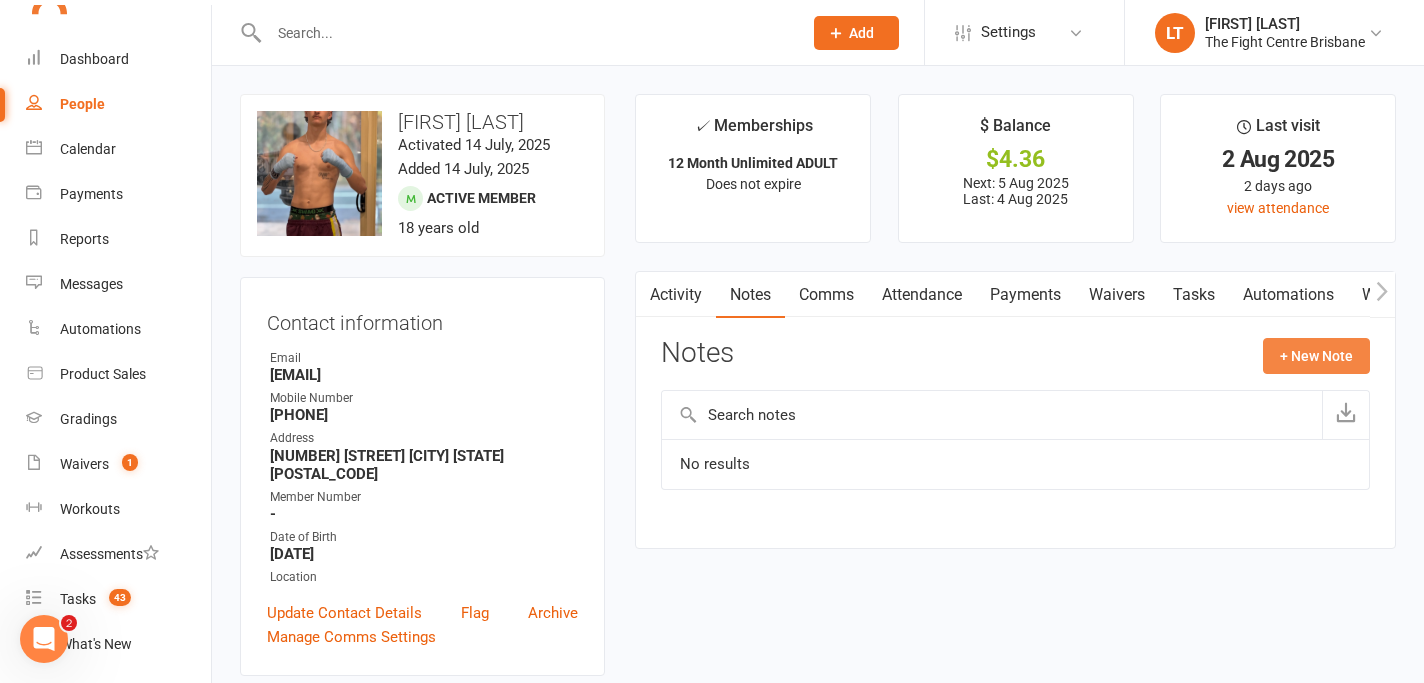 click on "+ New Note" 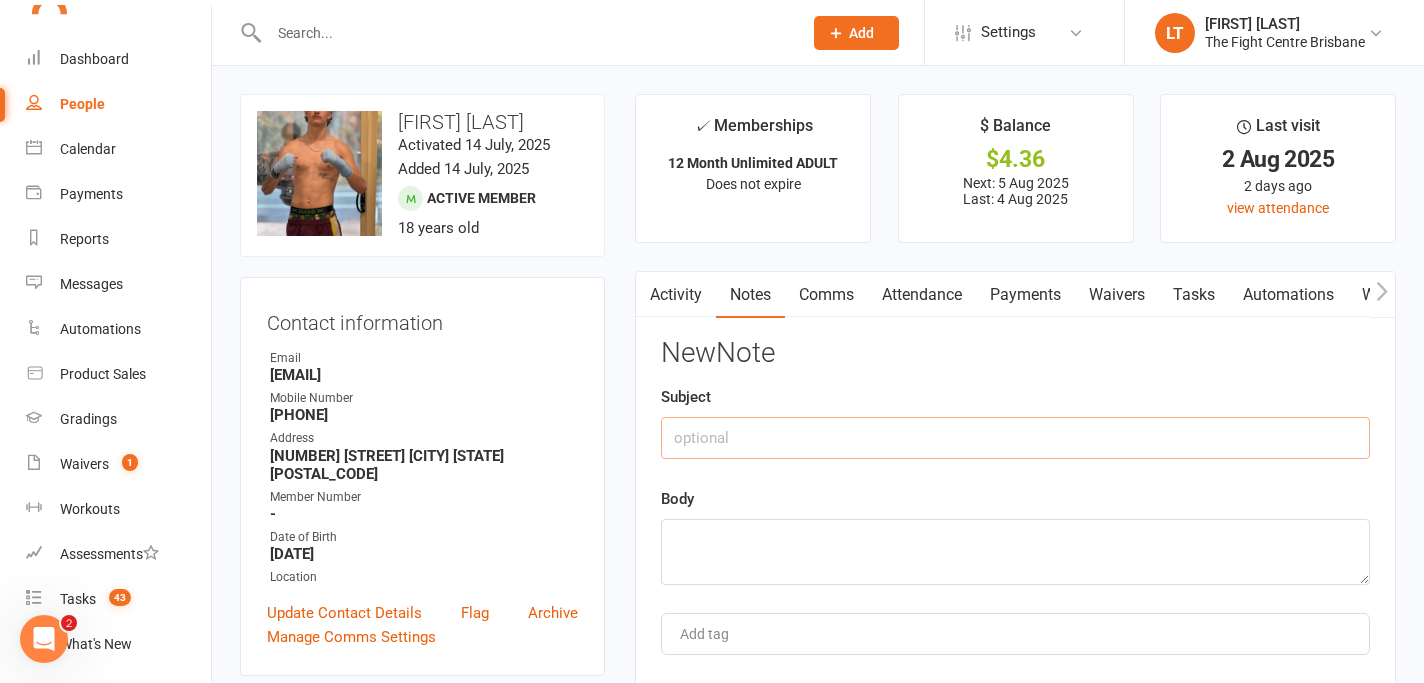 click 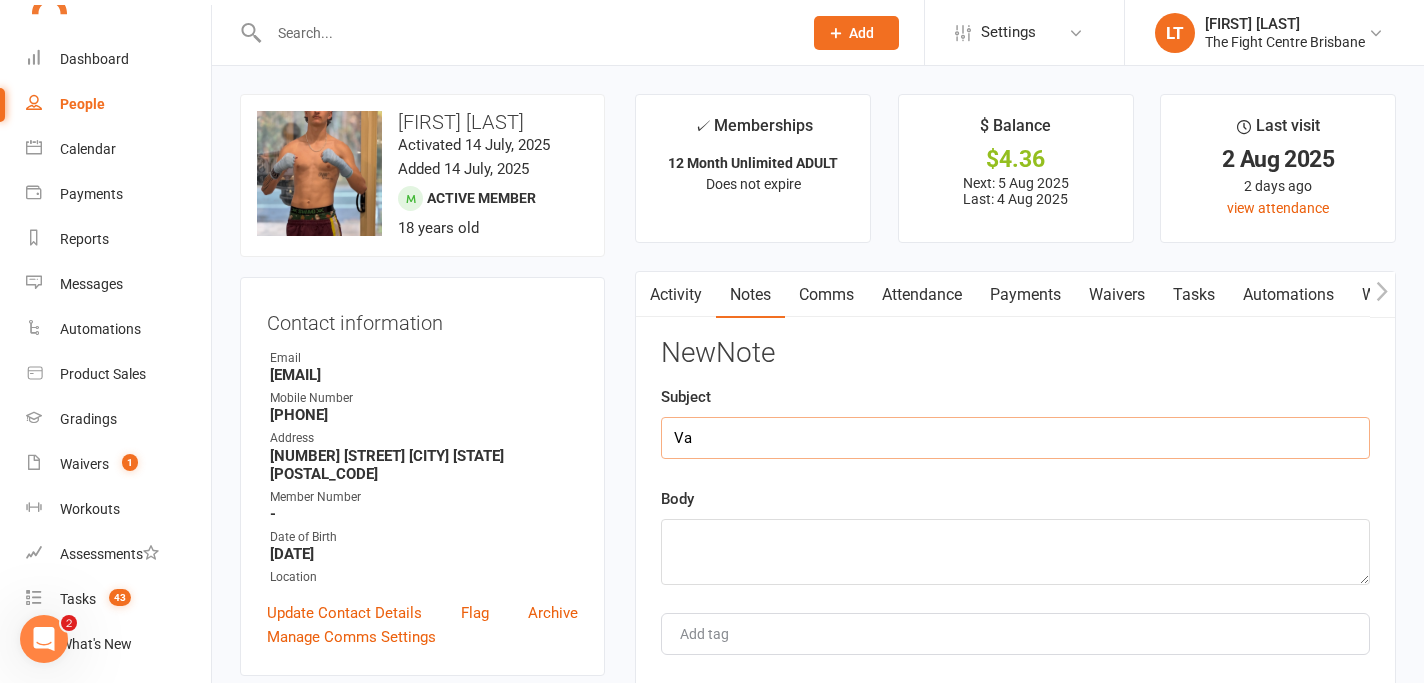 type on "V" 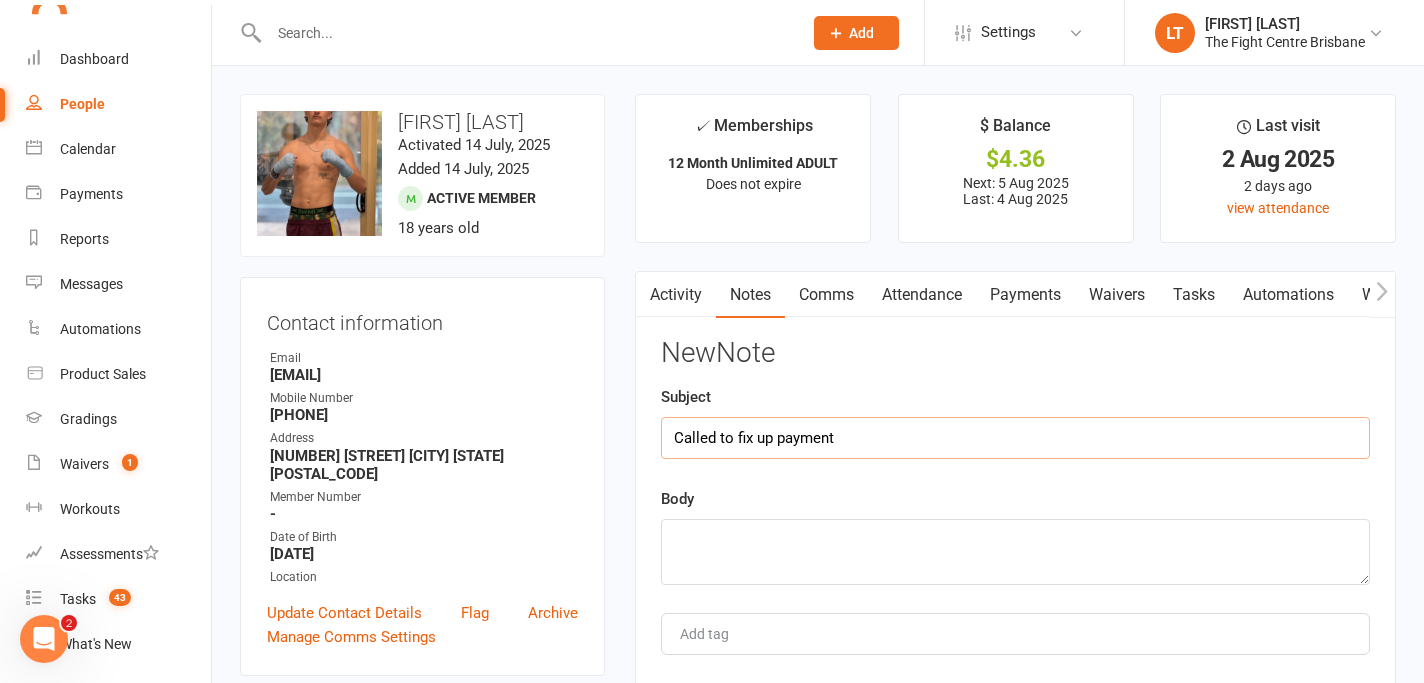 type on "Called to fix up payment" 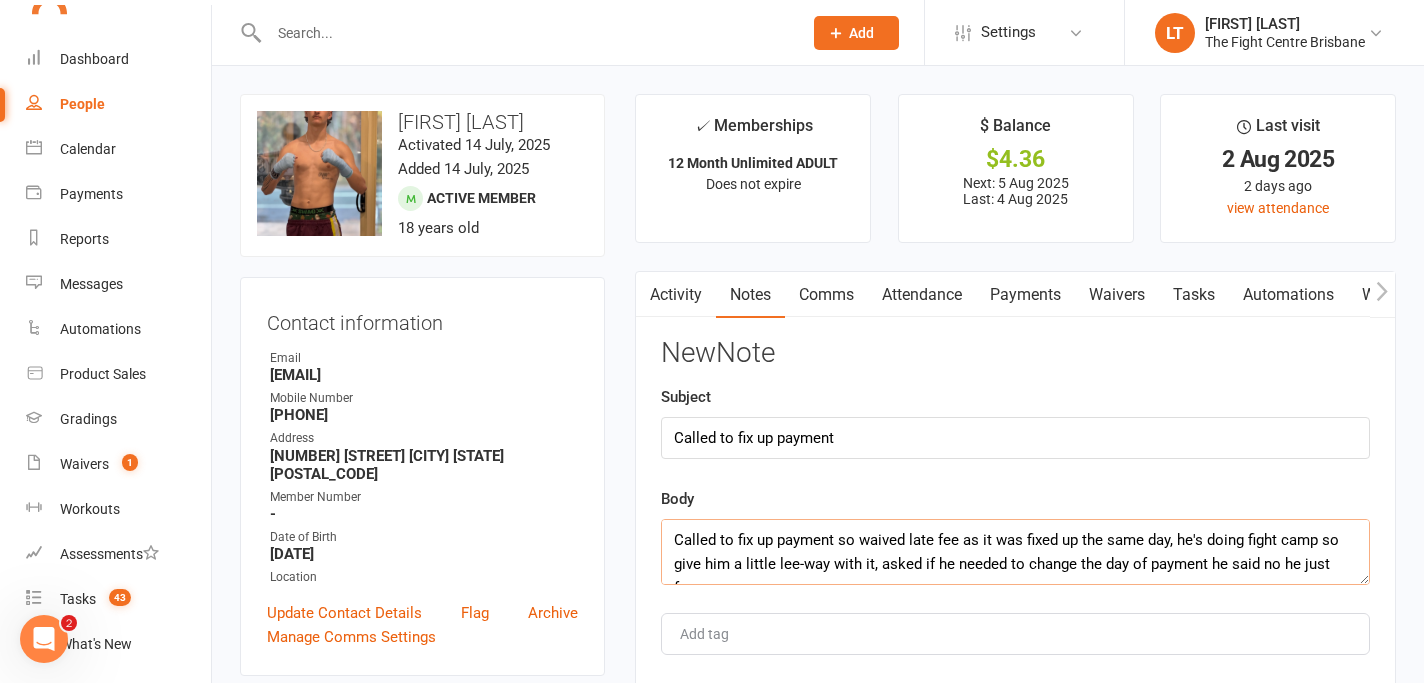 scroll, scrollTop: 12, scrollLeft: 0, axis: vertical 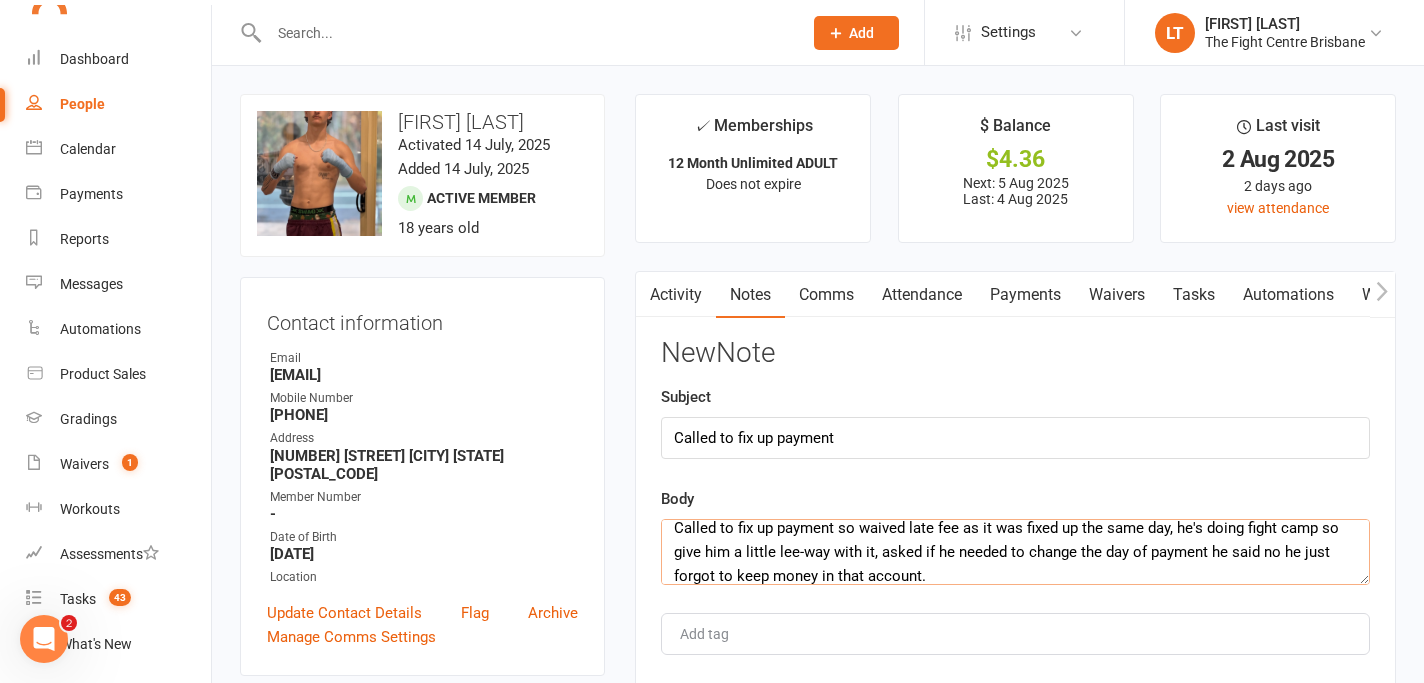 type on "Called to fix up payment so waived late fee as it was fixed up the same day, he's doing fight camp so give him a little lee-way with it, asked if he needed to change the day of payment he said no he just forgot to keep money in that account." 